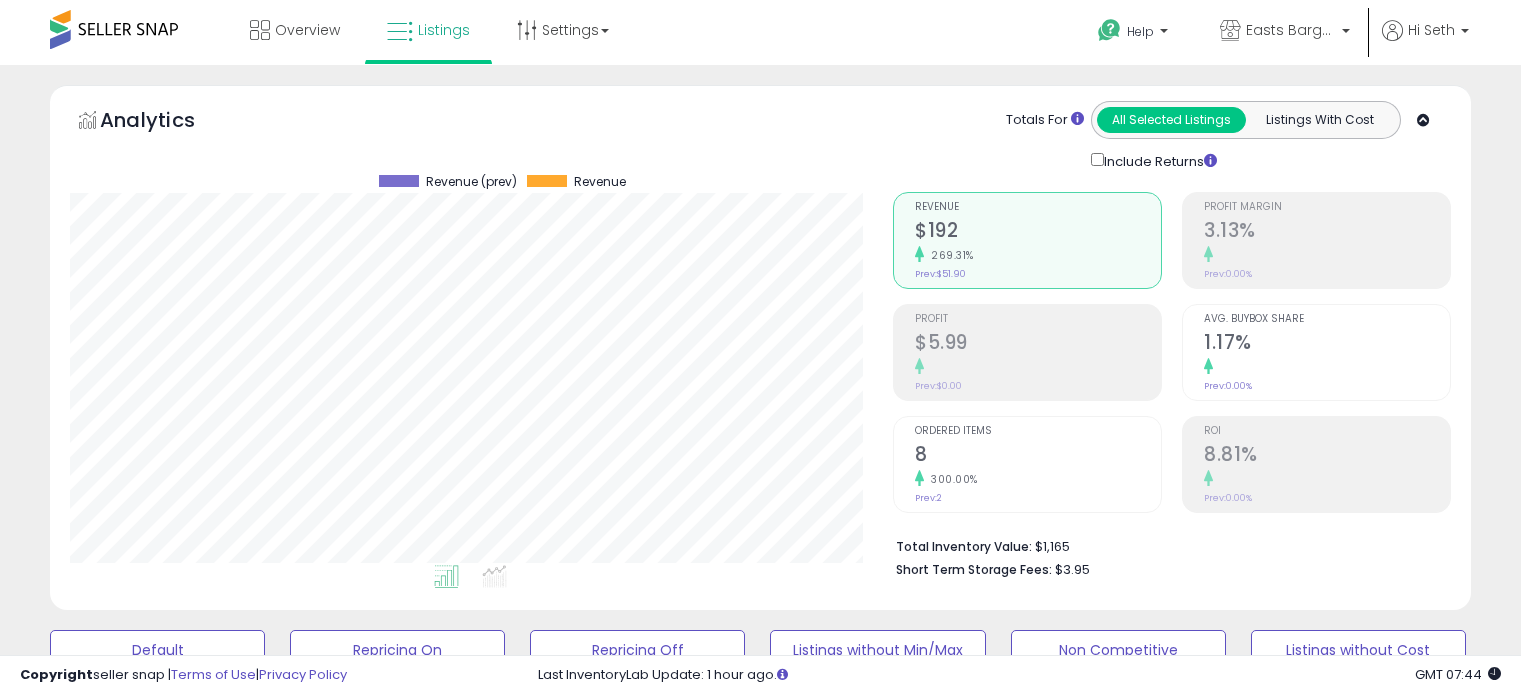 scroll, scrollTop: 670, scrollLeft: 0, axis: vertical 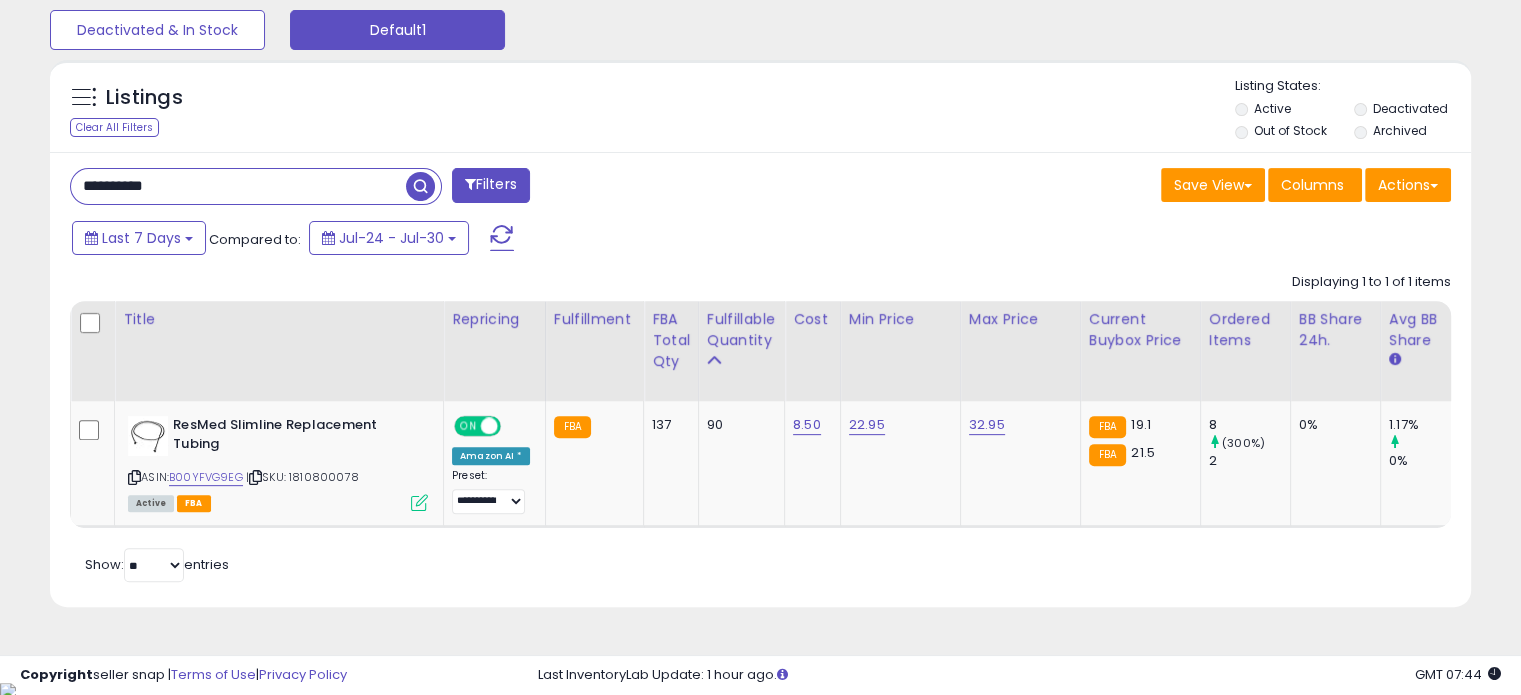 type on "**********" 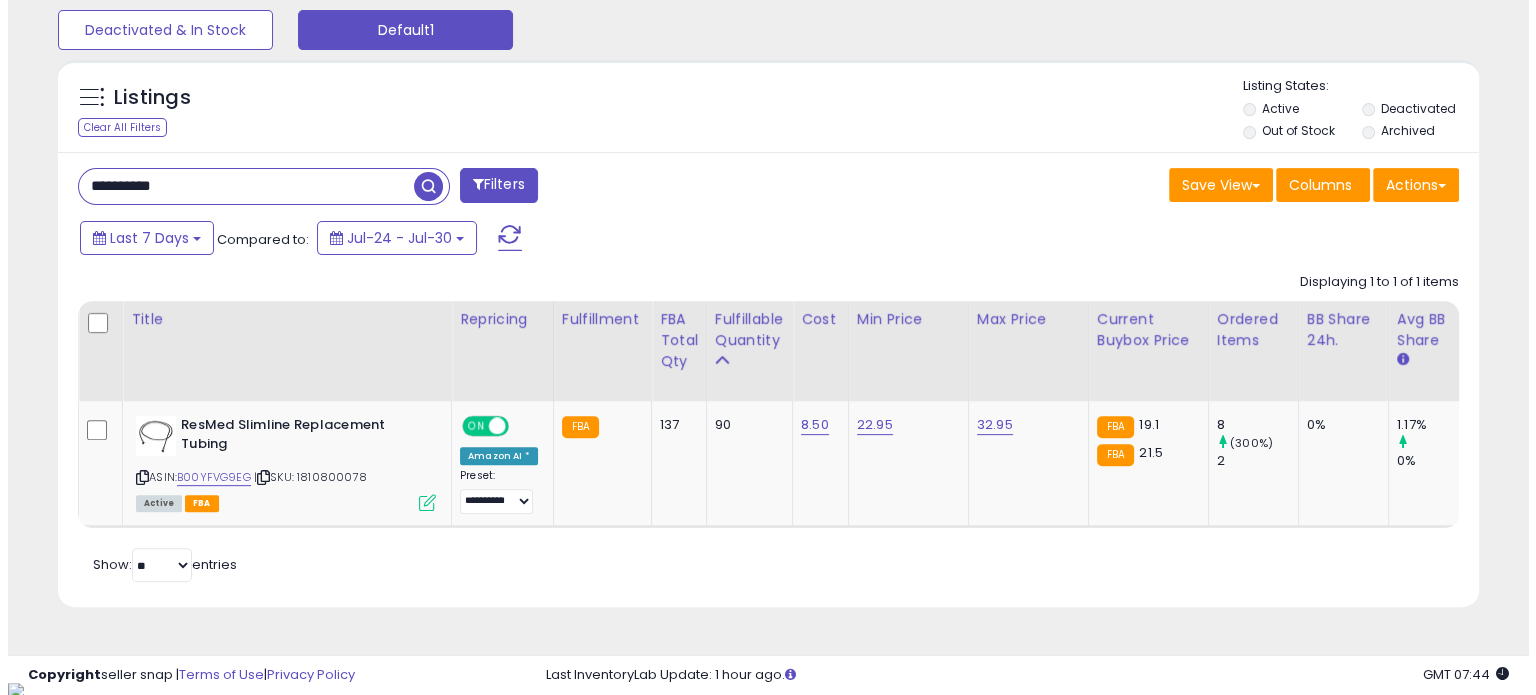 scroll, scrollTop: 544, scrollLeft: 0, axis: vertical 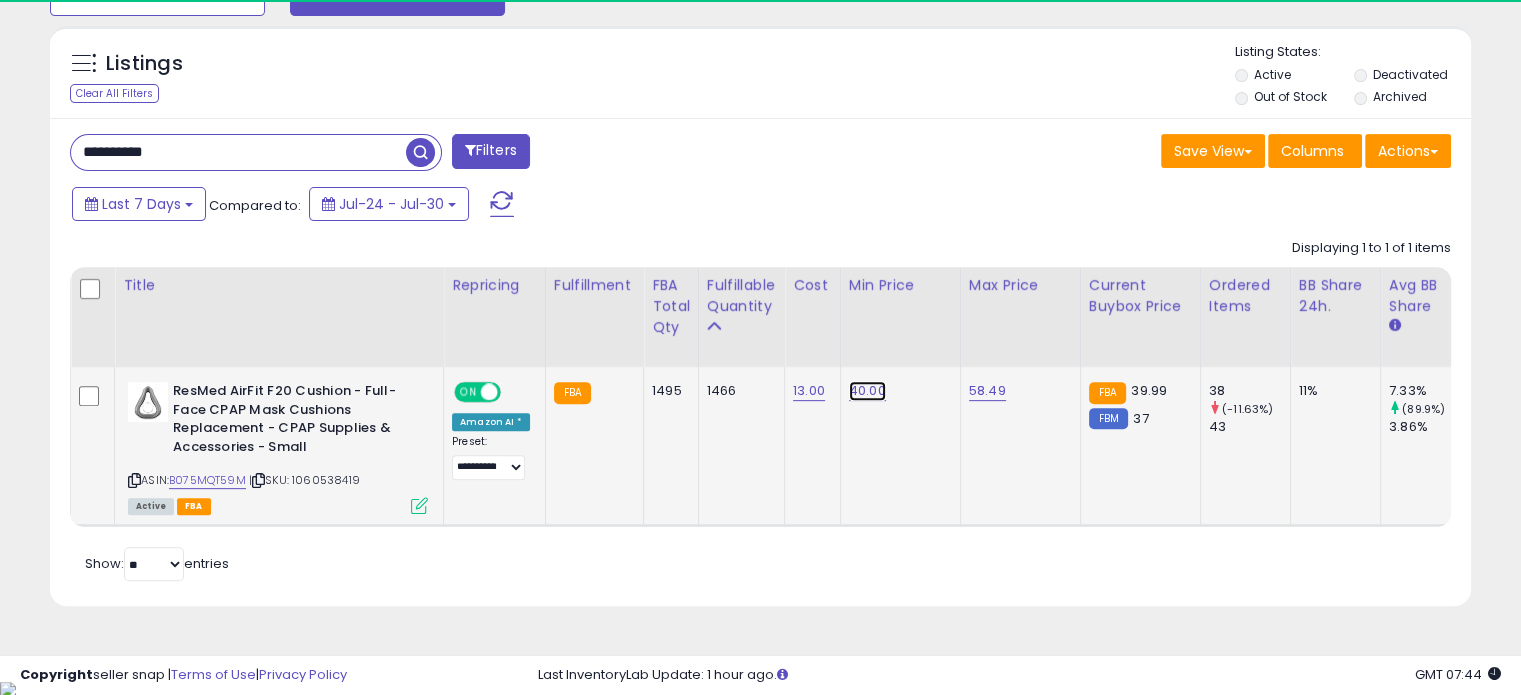 click on "40.00" at bounding box center [867, 391] 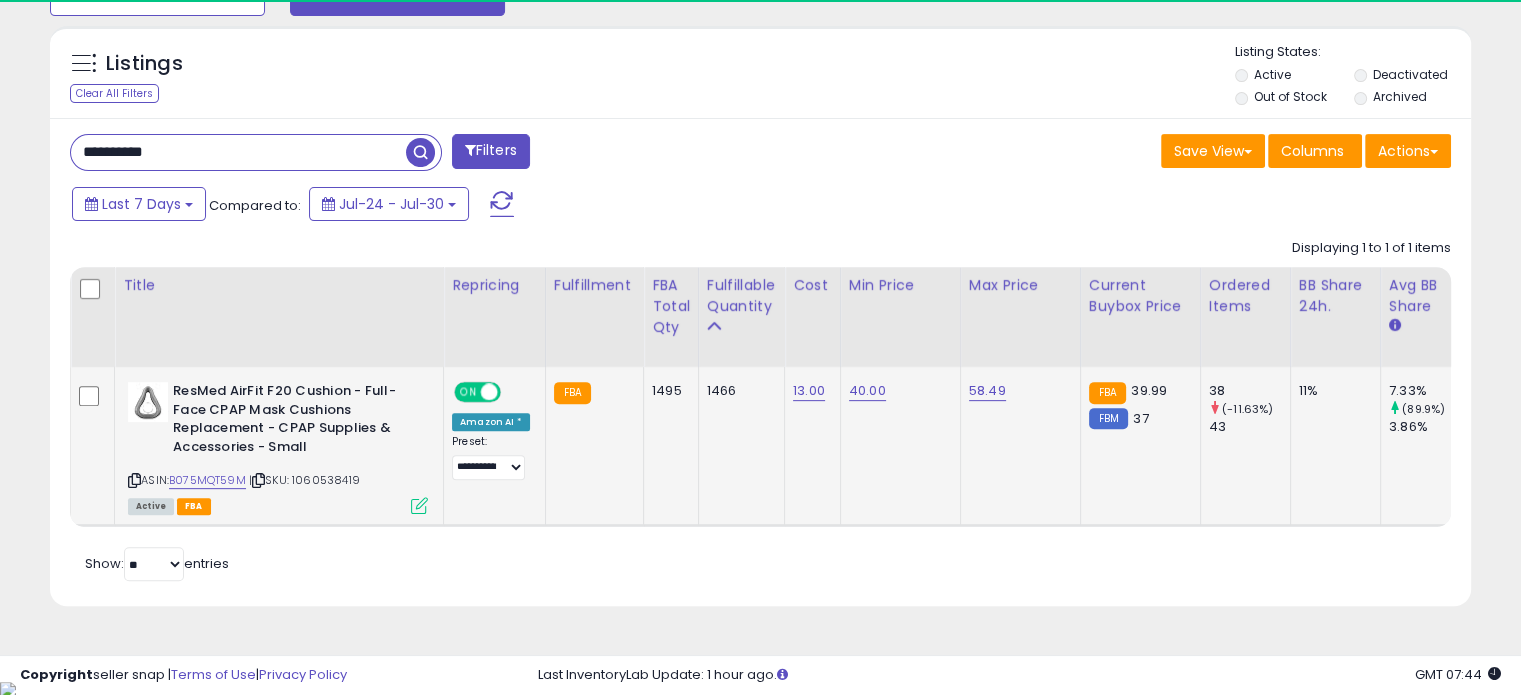 scroll, scrollTop: 999589, scrollLeft: 999176, axis: both 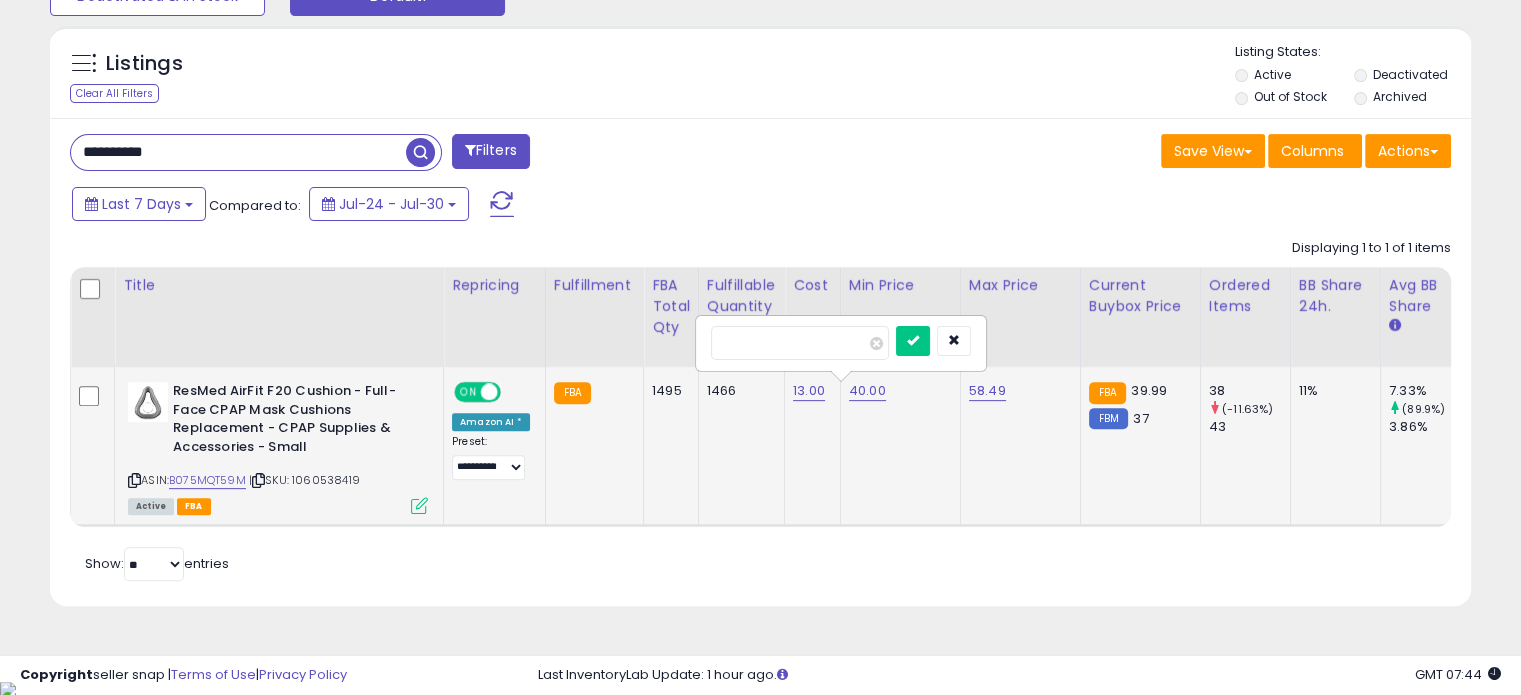 drag, startPoint x: 721, startPoint y: 334, endPoint x: 798, endPoint y: 355, distance: 79.81228 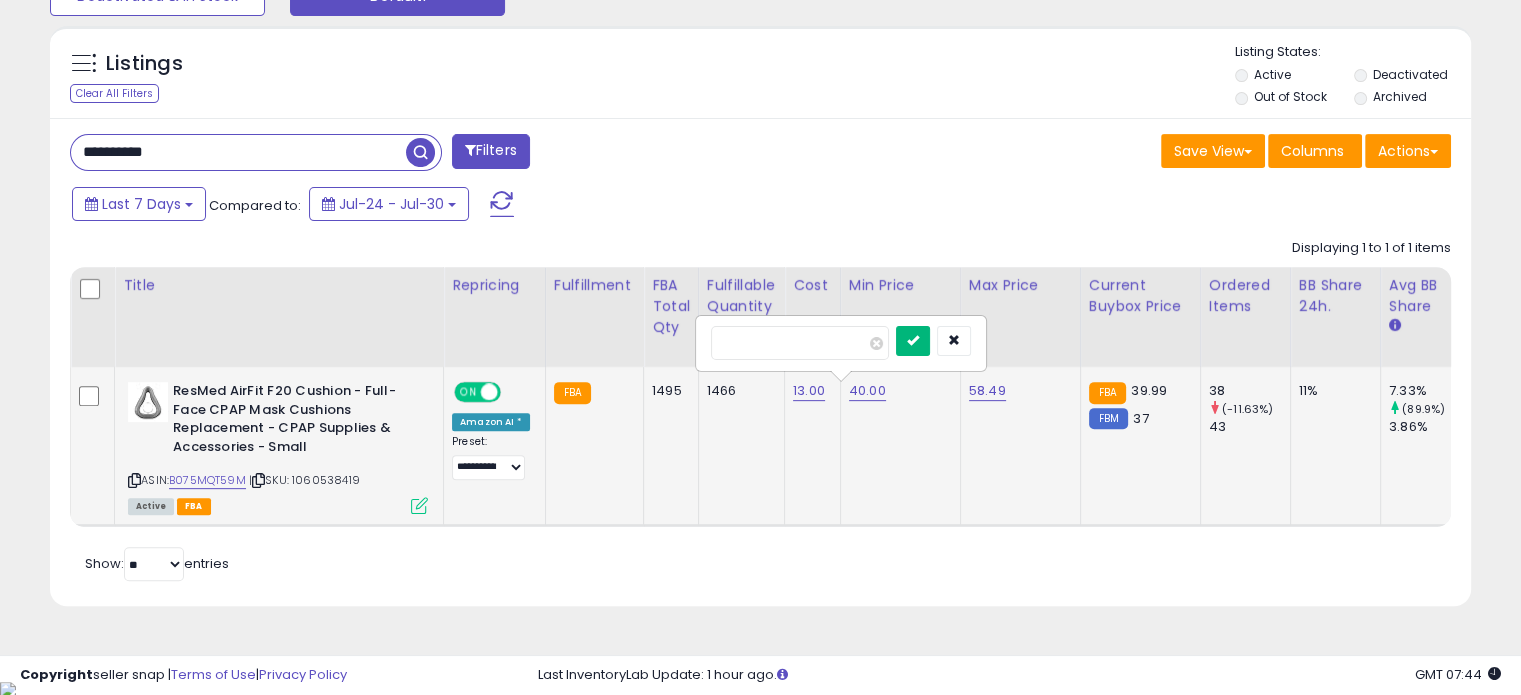 type on "*****" 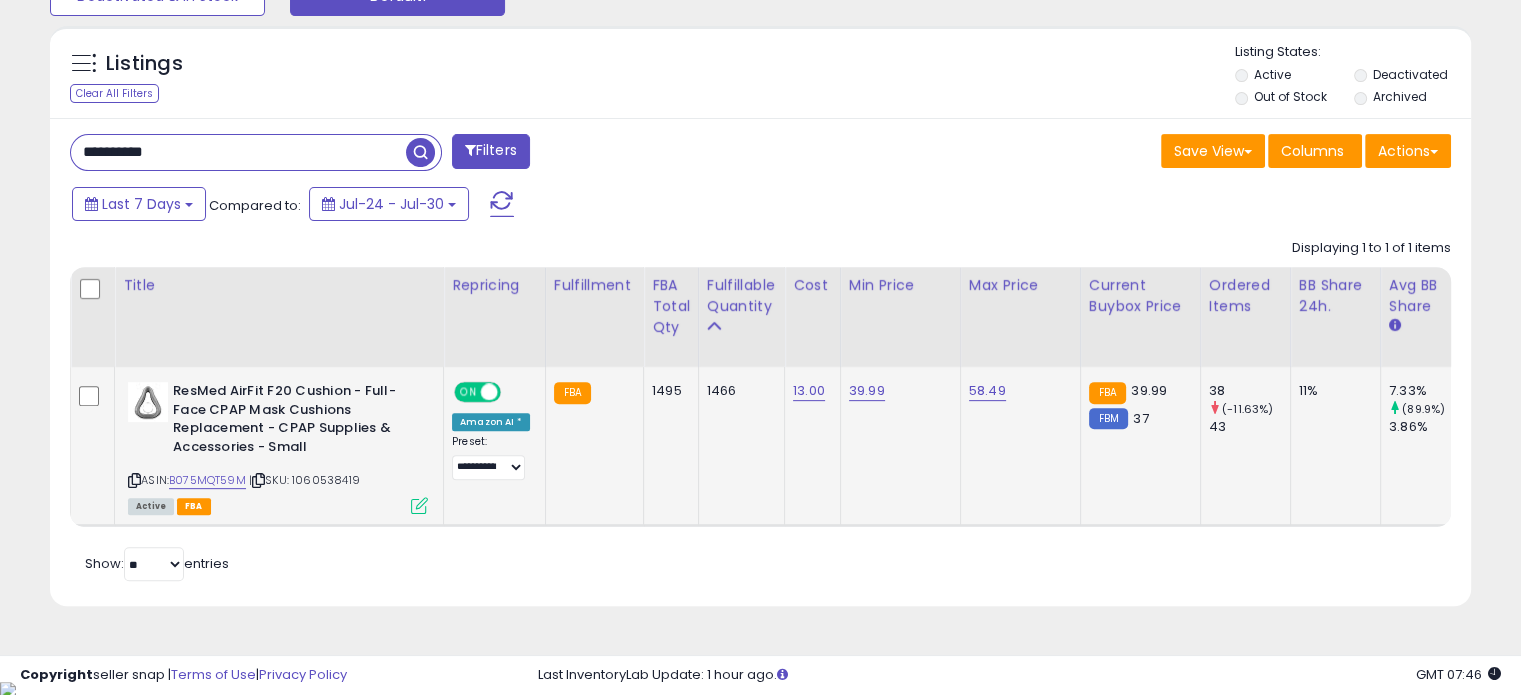 click on "**********" at bounding box center (238, 152) 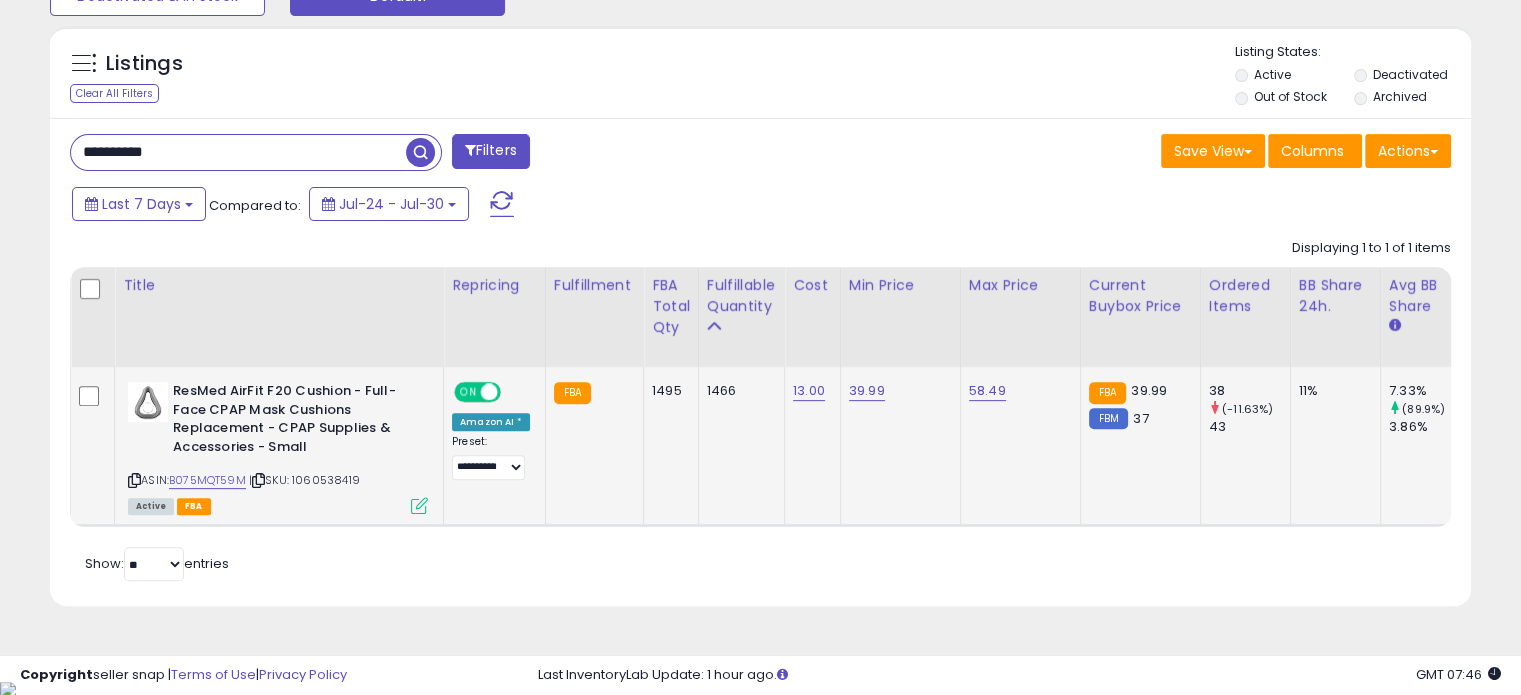 paste 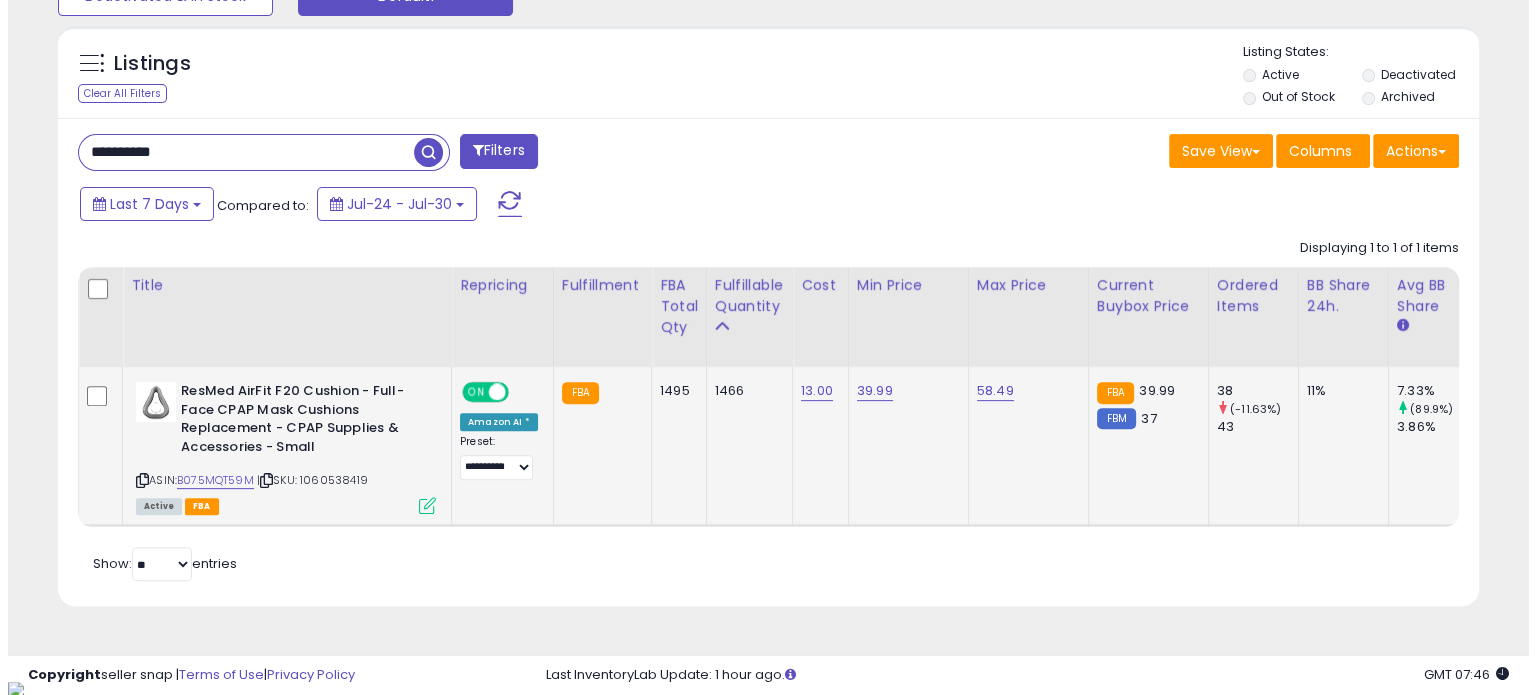 scroll, scrollTop: 544, scrollLeft: 0, axis: vertical 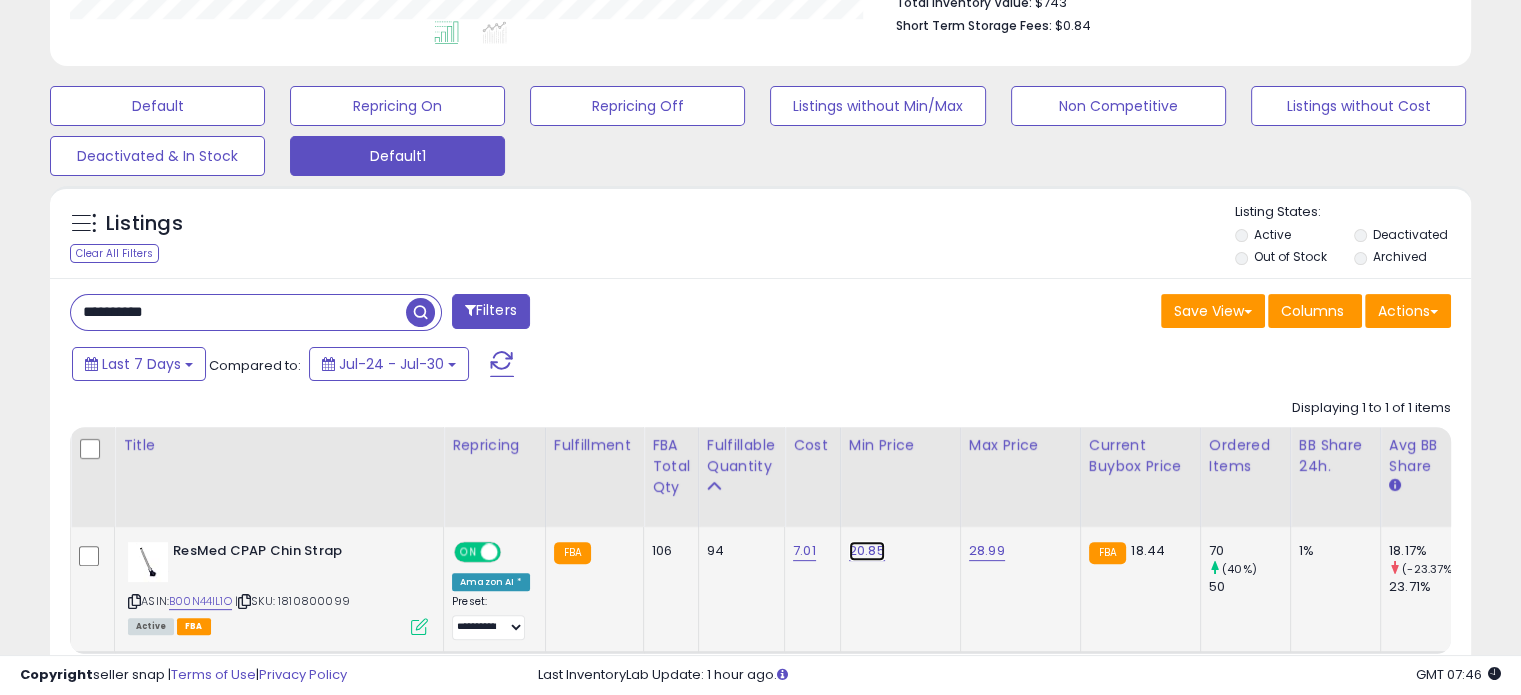click on "20.85" at bounding box center [867, 551] 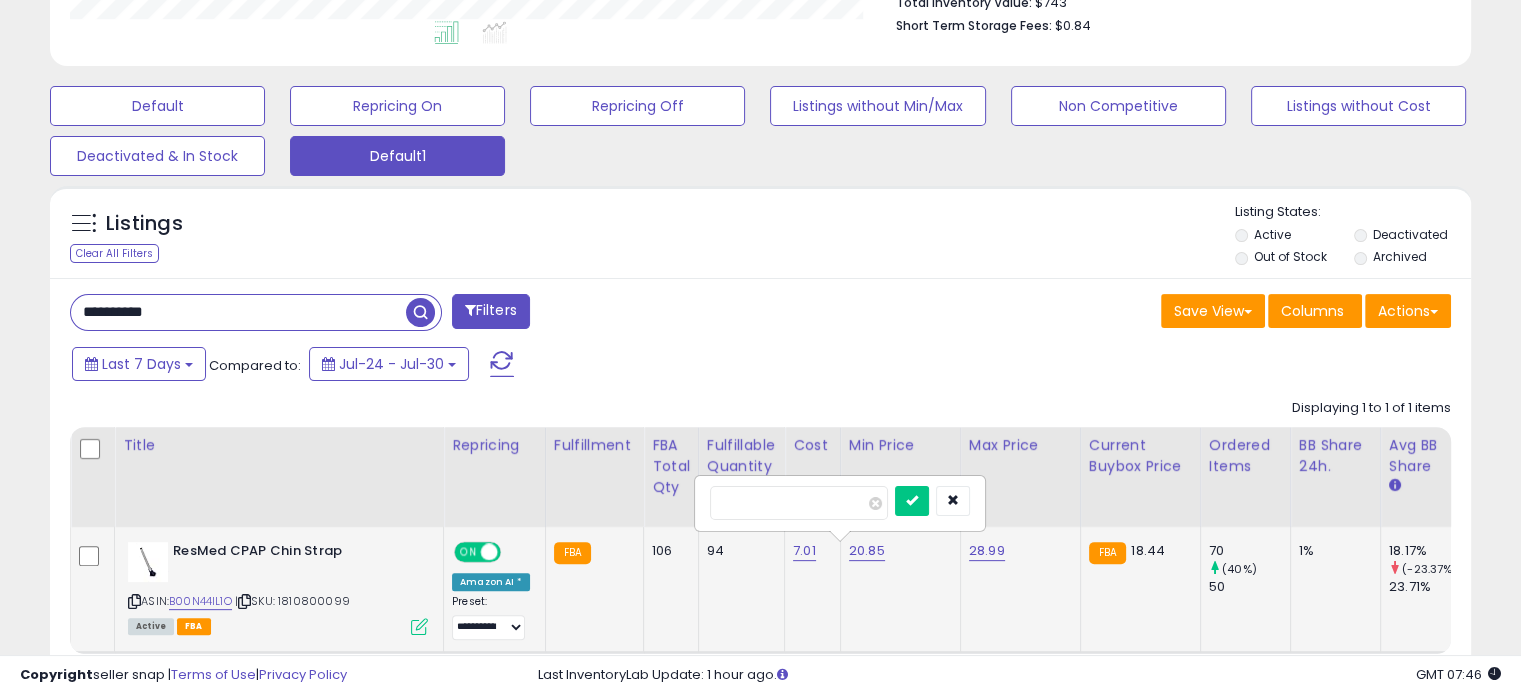 drag, startPoint x: 730, startPoint y: 503, endPoint x: 848, endPoint y: 497, distance: 118.15244 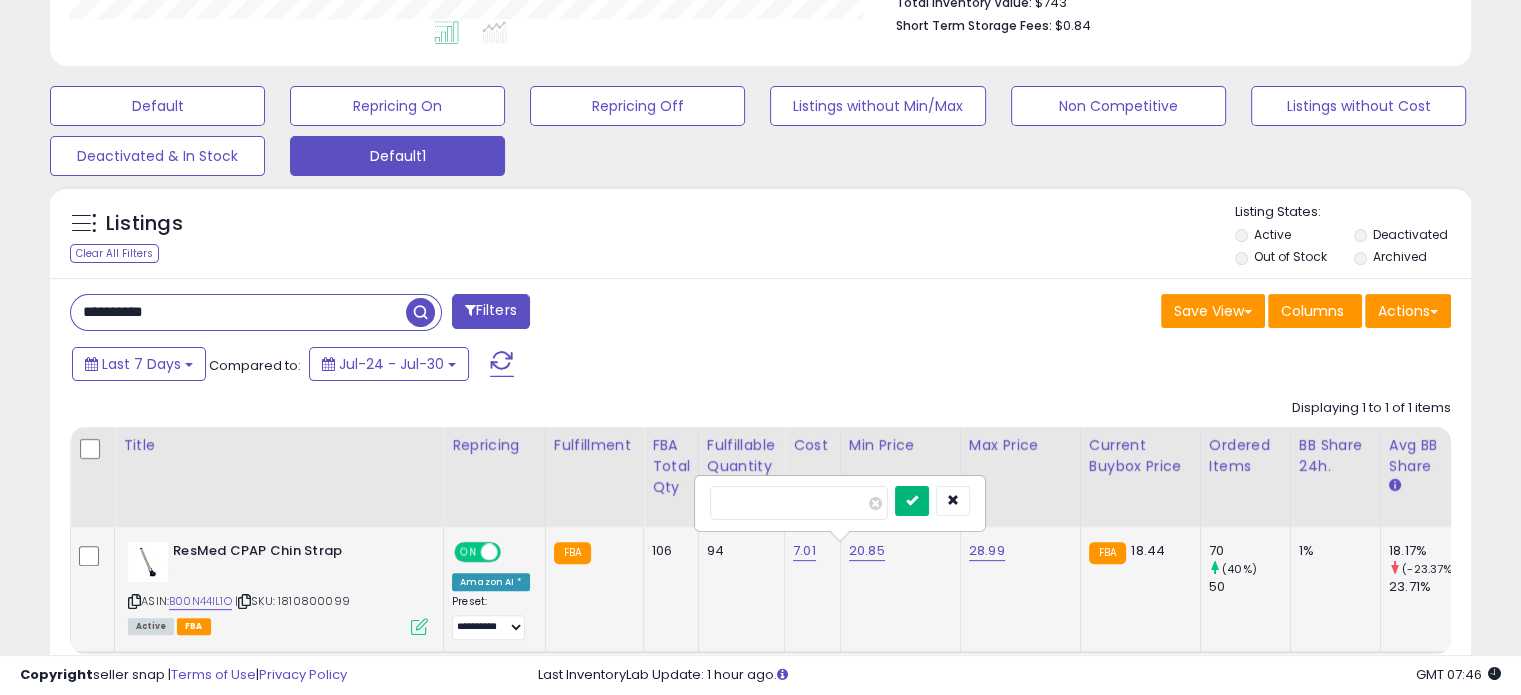 type on "*****" 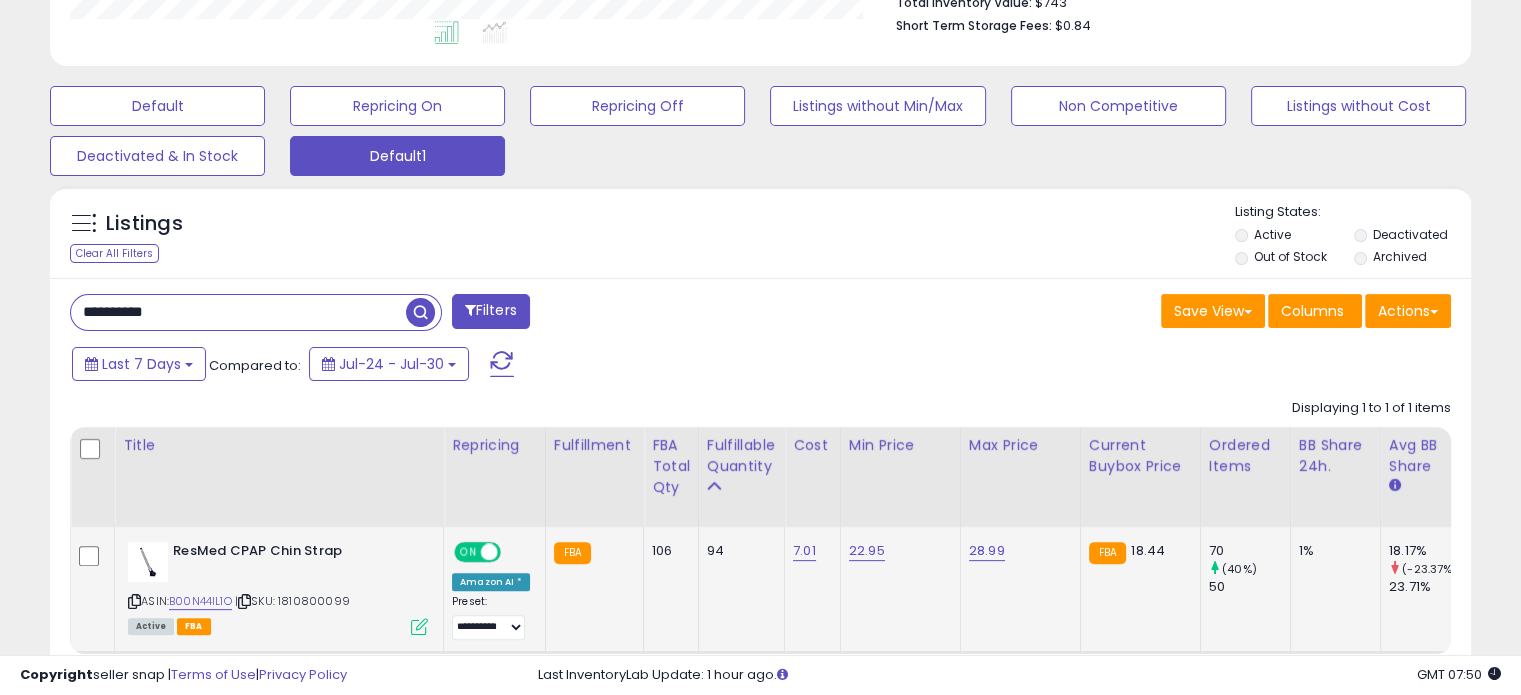 click on "Analytics
Totals For
All Selected Listings
Listings With Cost
Include Returns" 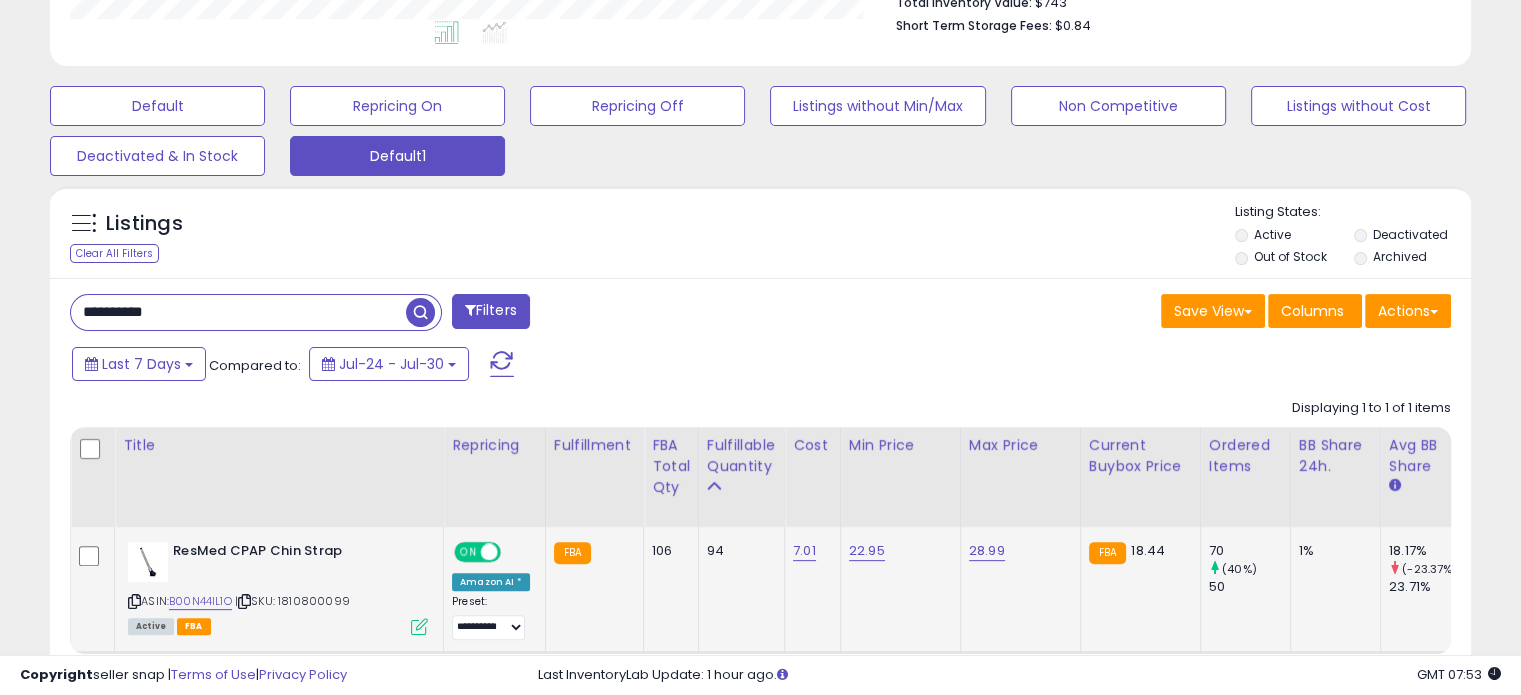 click on "**********" at bounding box center [238, 312] 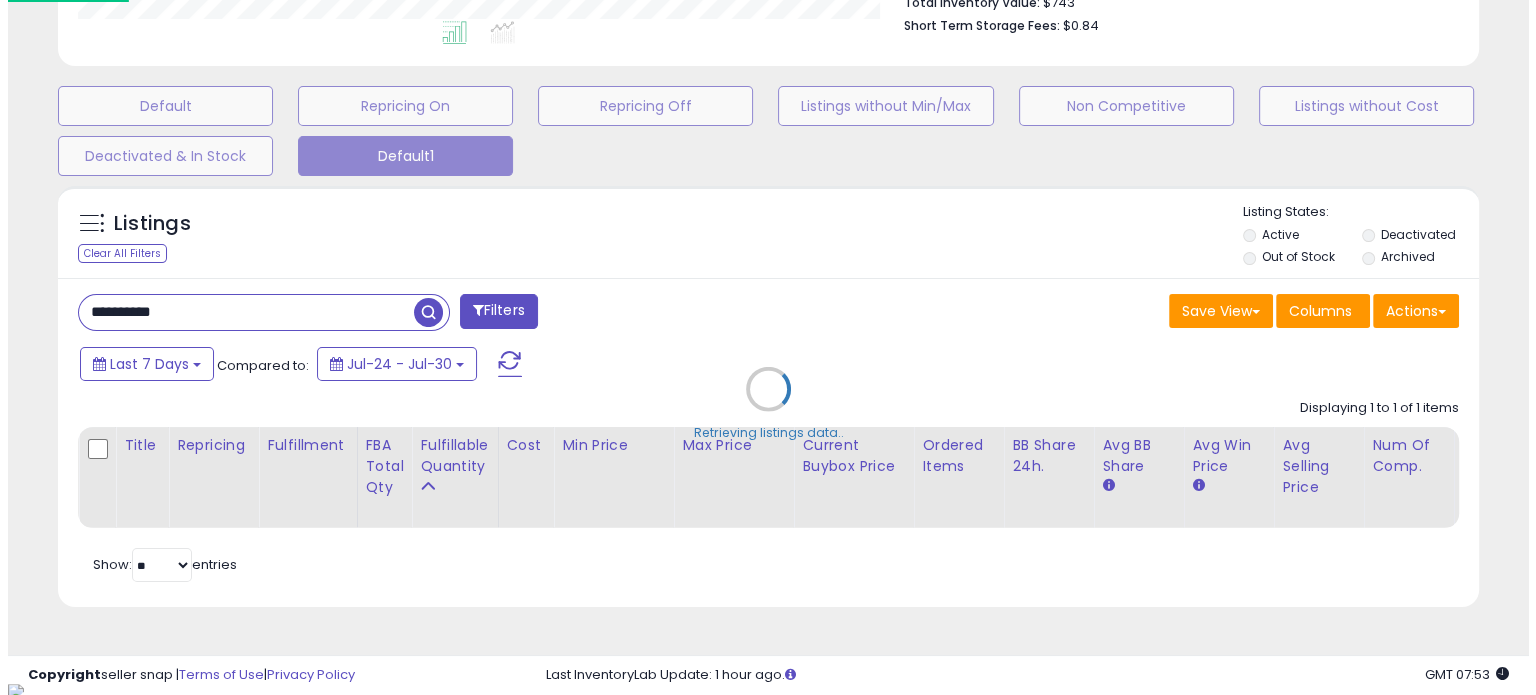 scroll, scrollTop: 999589, scrollLeft: 999168, axis: both 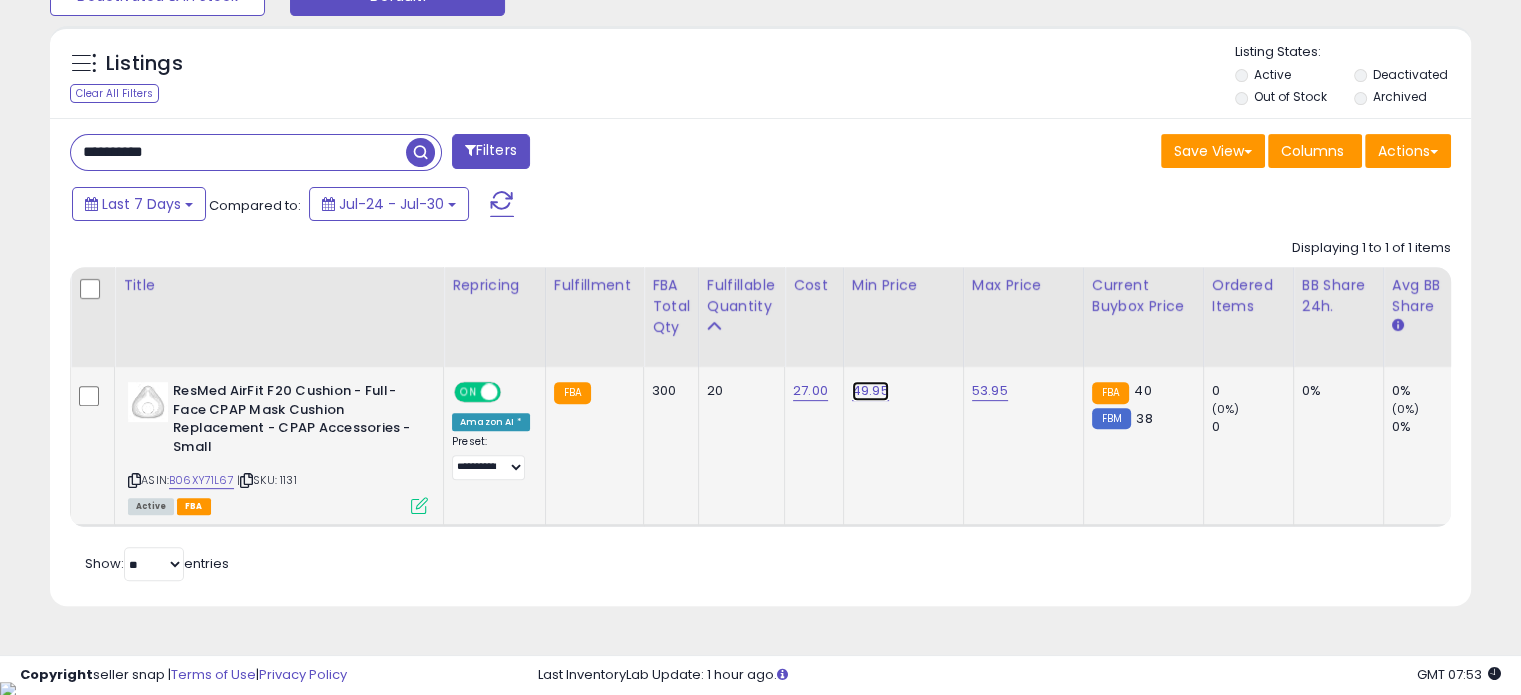 click on "49.95" at bounding box center (870, 391) 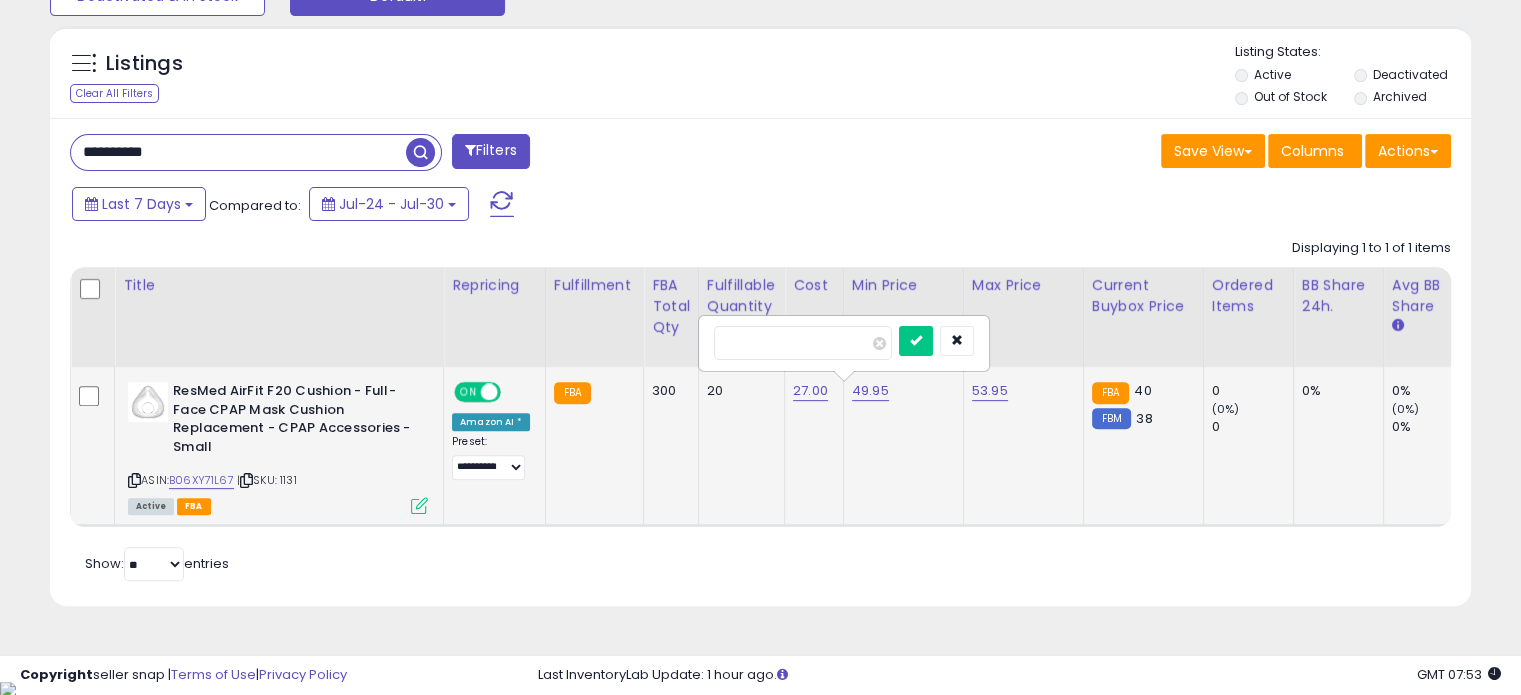 drag, startPoint x: 737, startPoint y: 345, endPoint x: 821, endPoint y: 351, distance: 84.21401 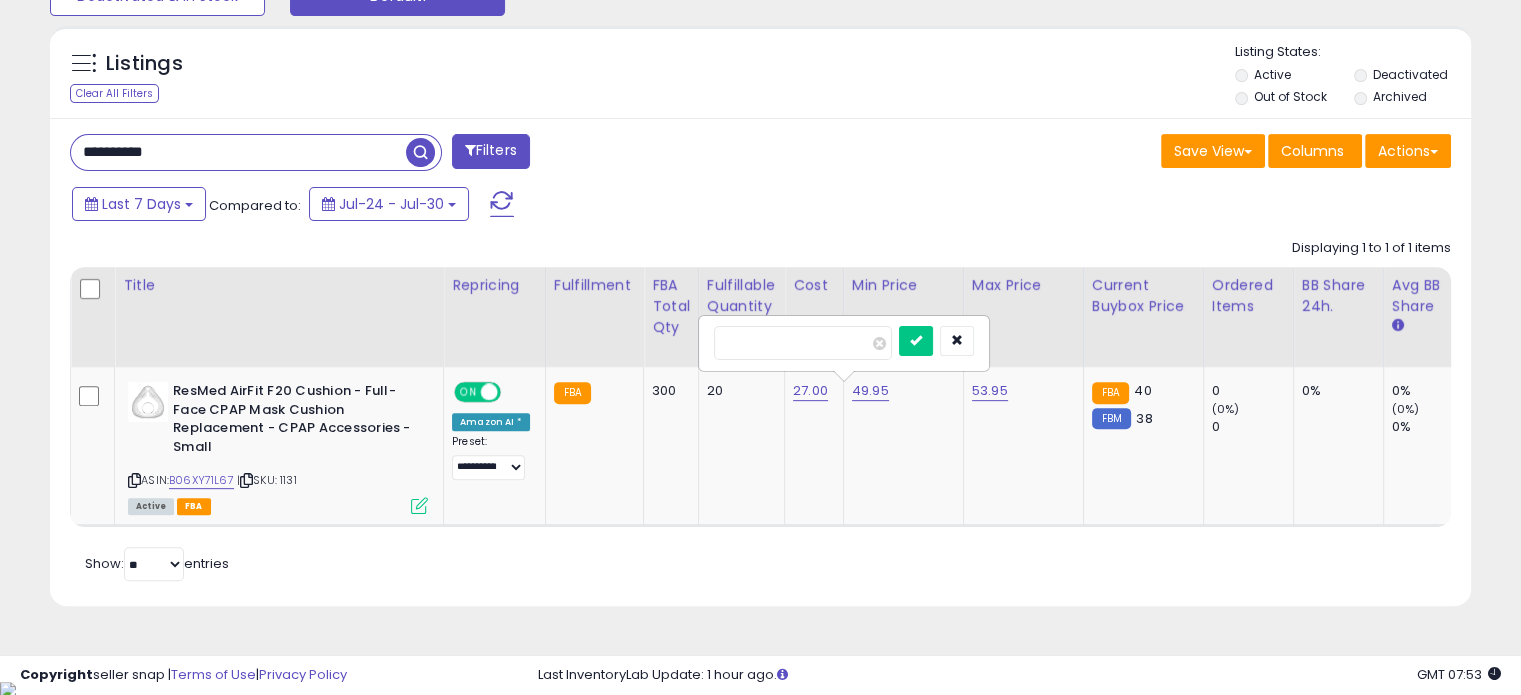 type on "*****" 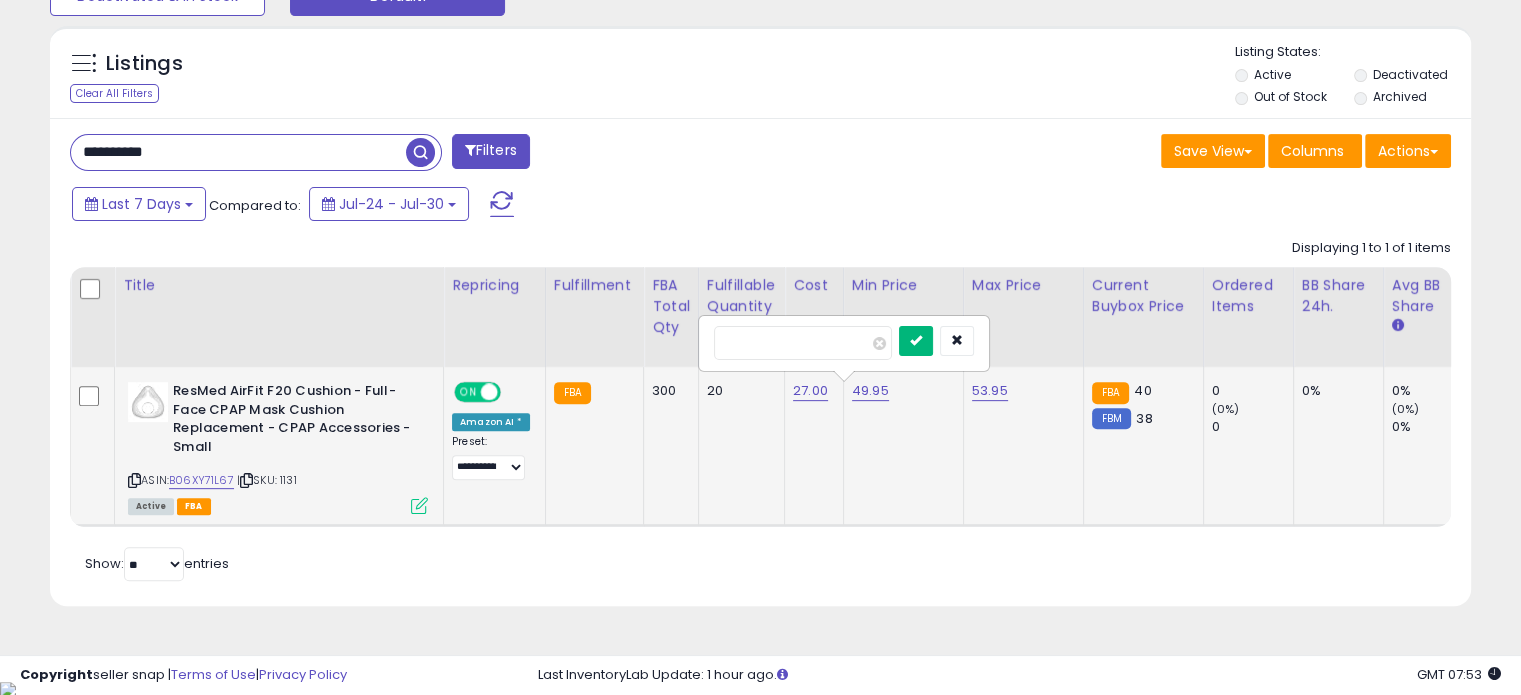click at bounding box center (916, 341) 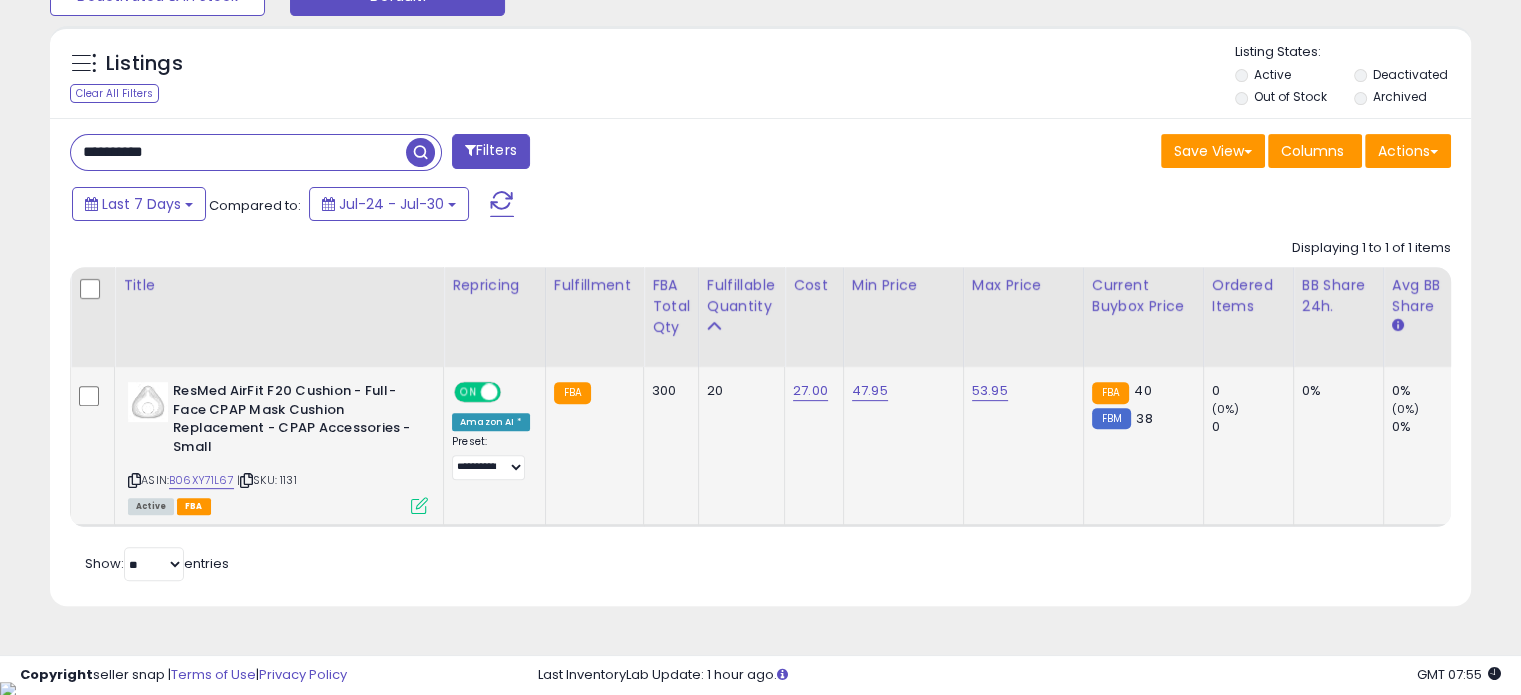 click on "**********" at bounding box center [238, 152] 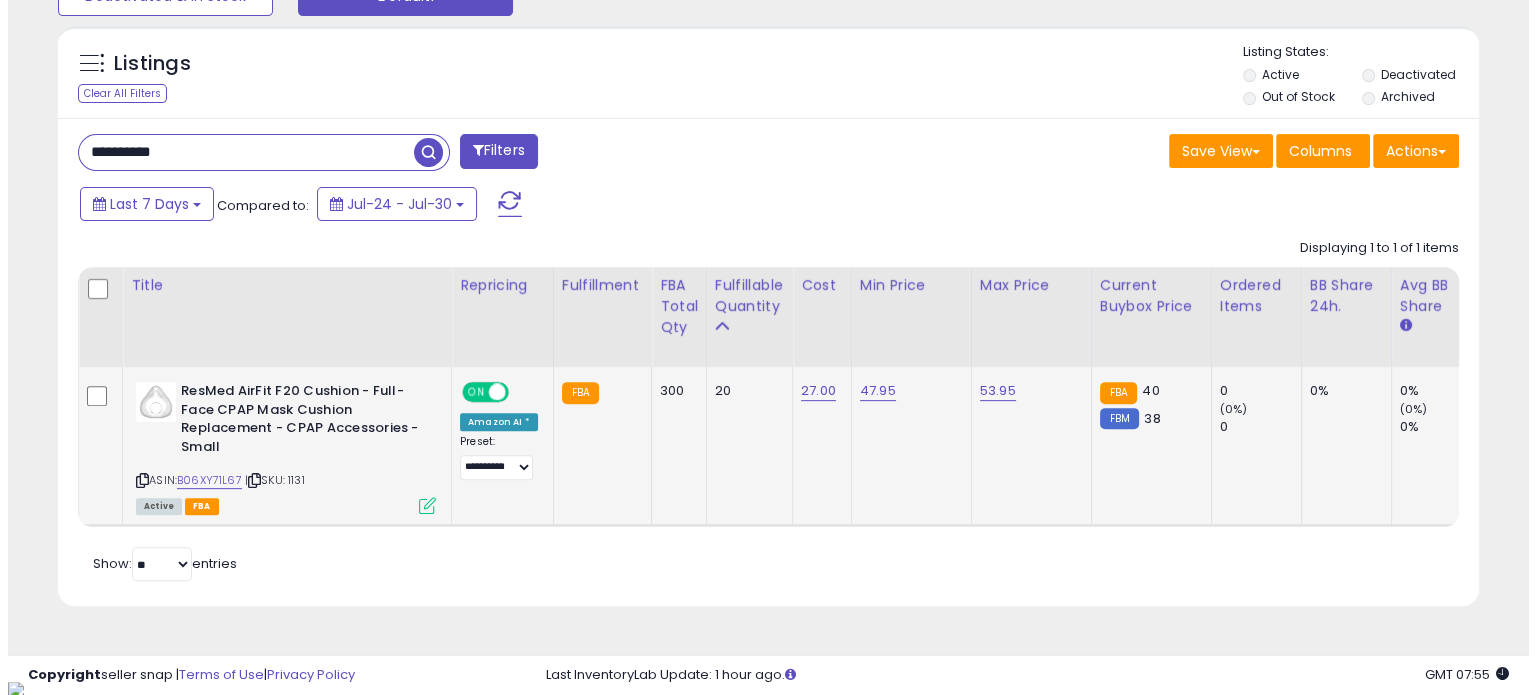 scroll, scrollTop: 544, scrollLeft: 0, axis: vertical 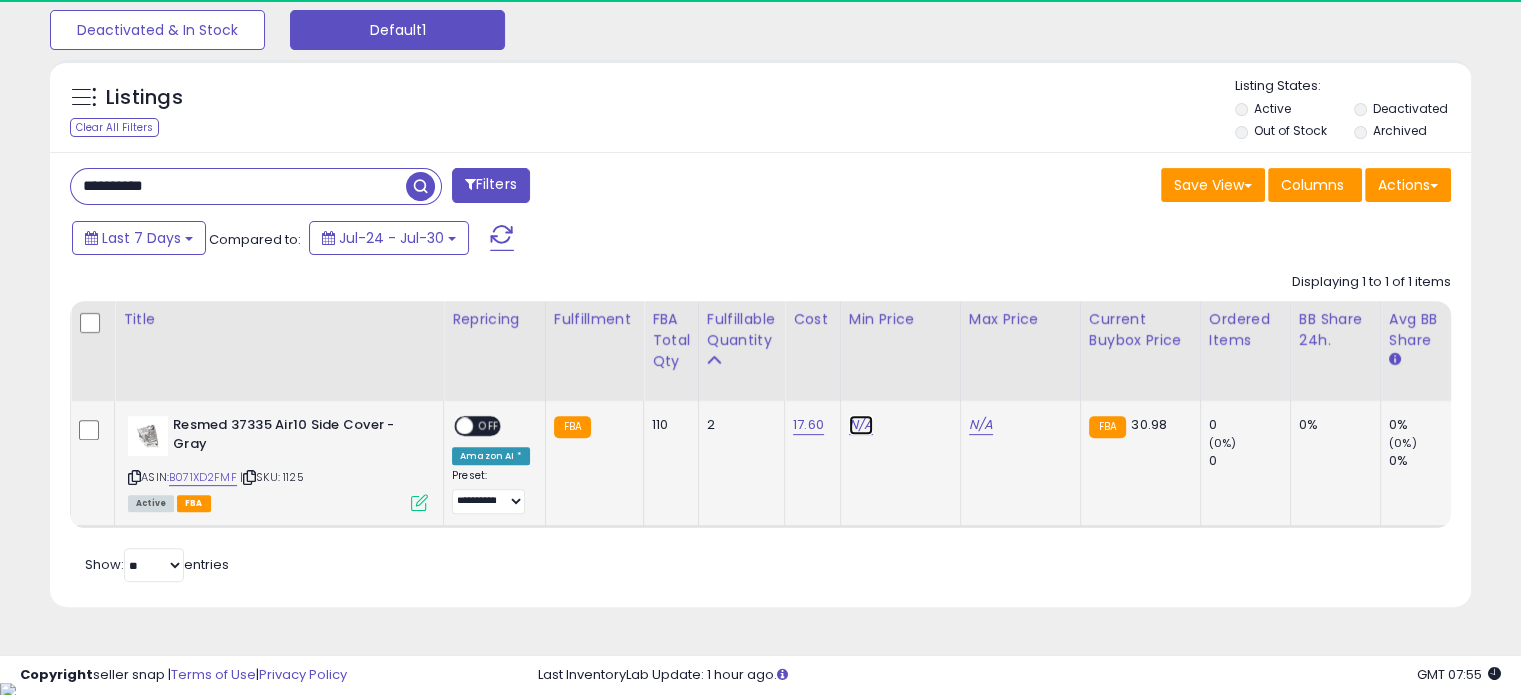 click on "N/A" at bounding box center [861, 425] 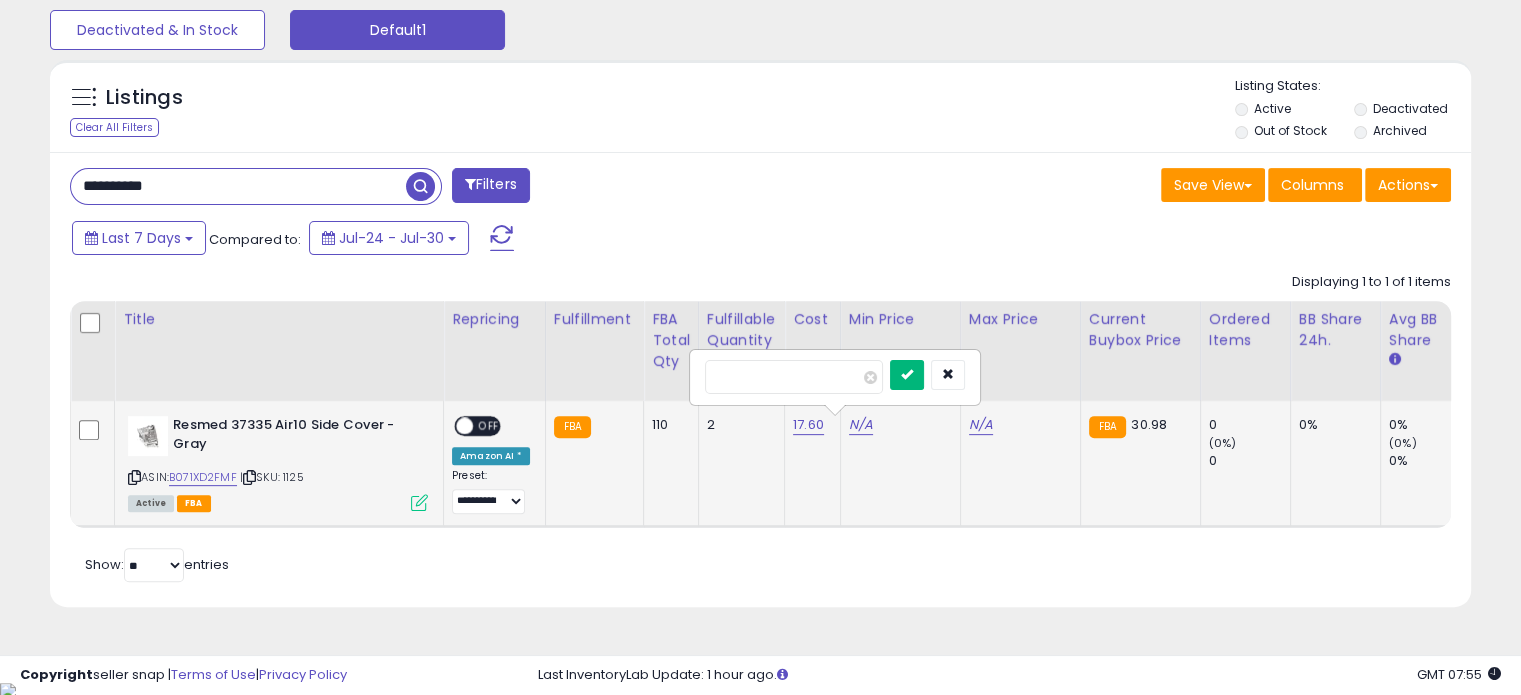 type on "**" 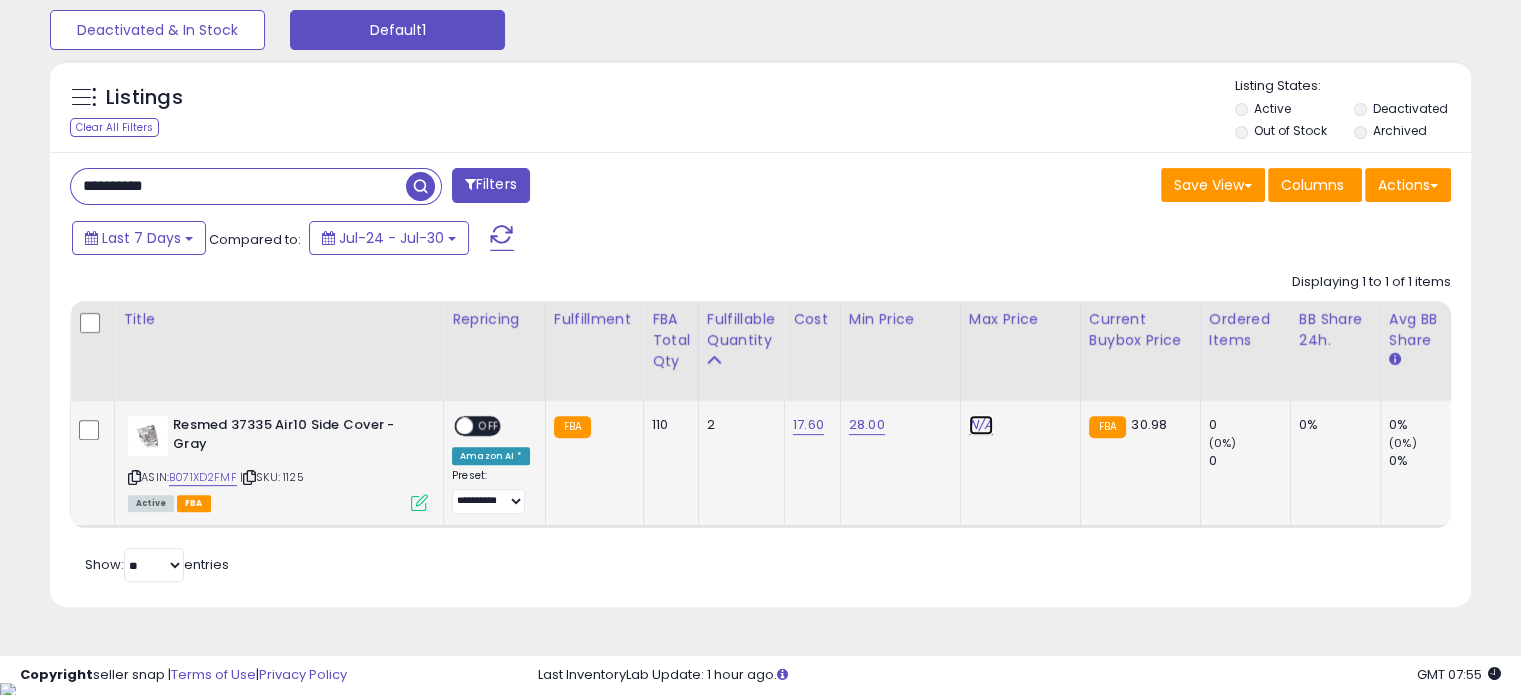 click on "N/A" at bounding box center (981, 425) 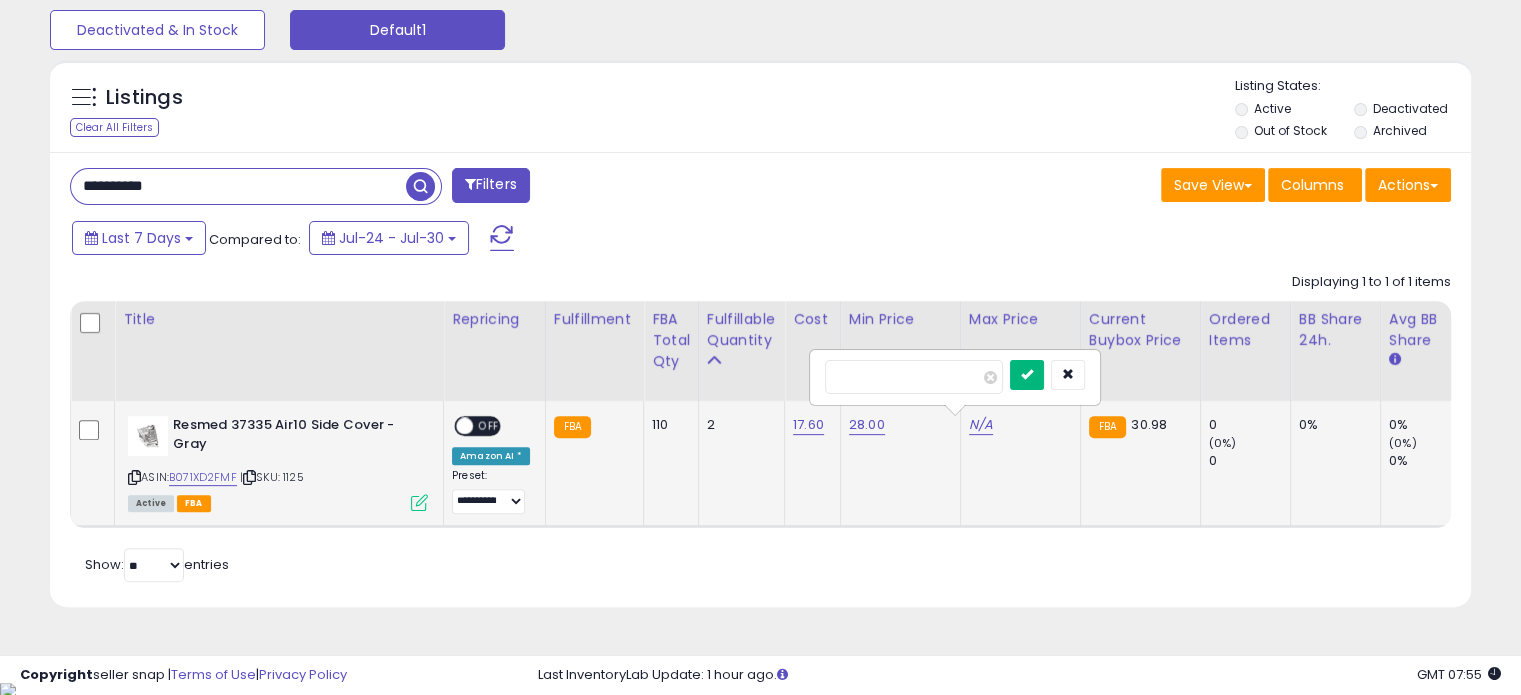 type on "**" 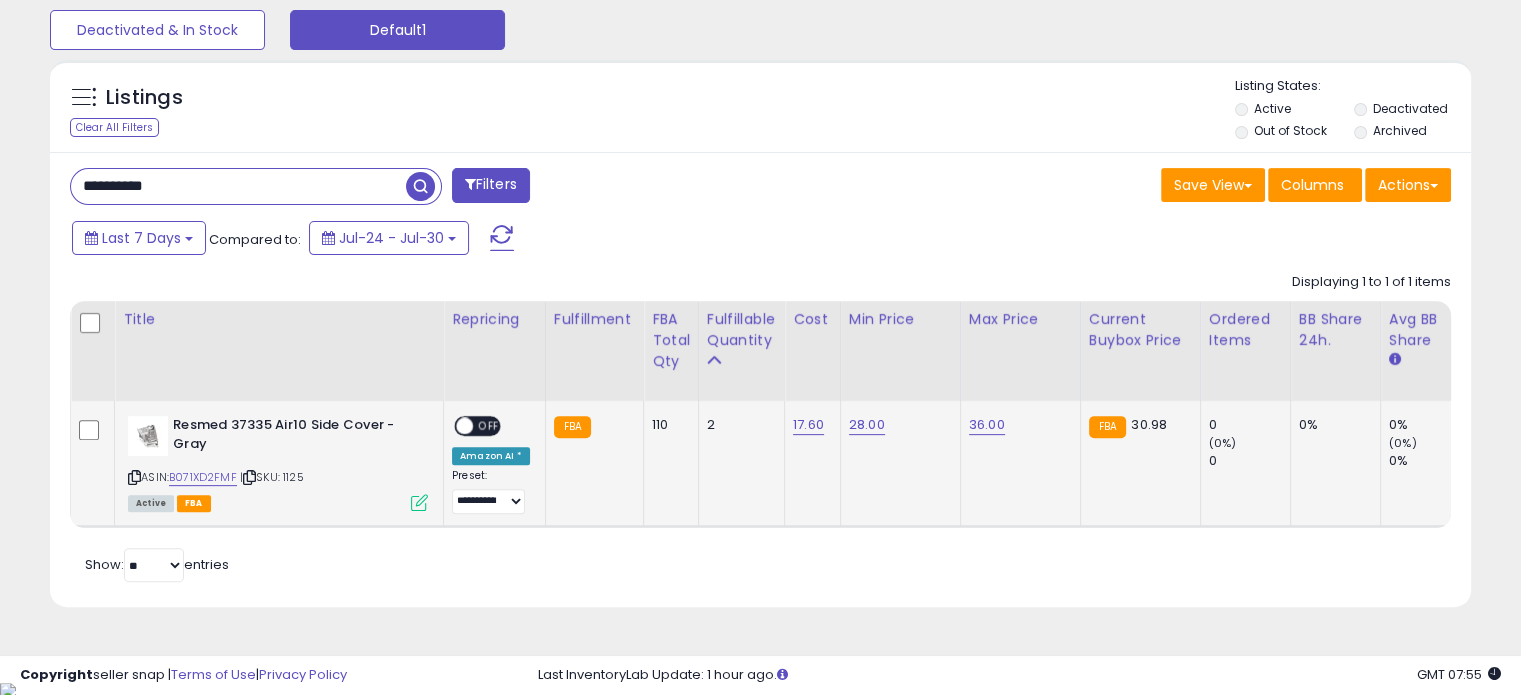 click on "**********" at bounding box center (238, 186) 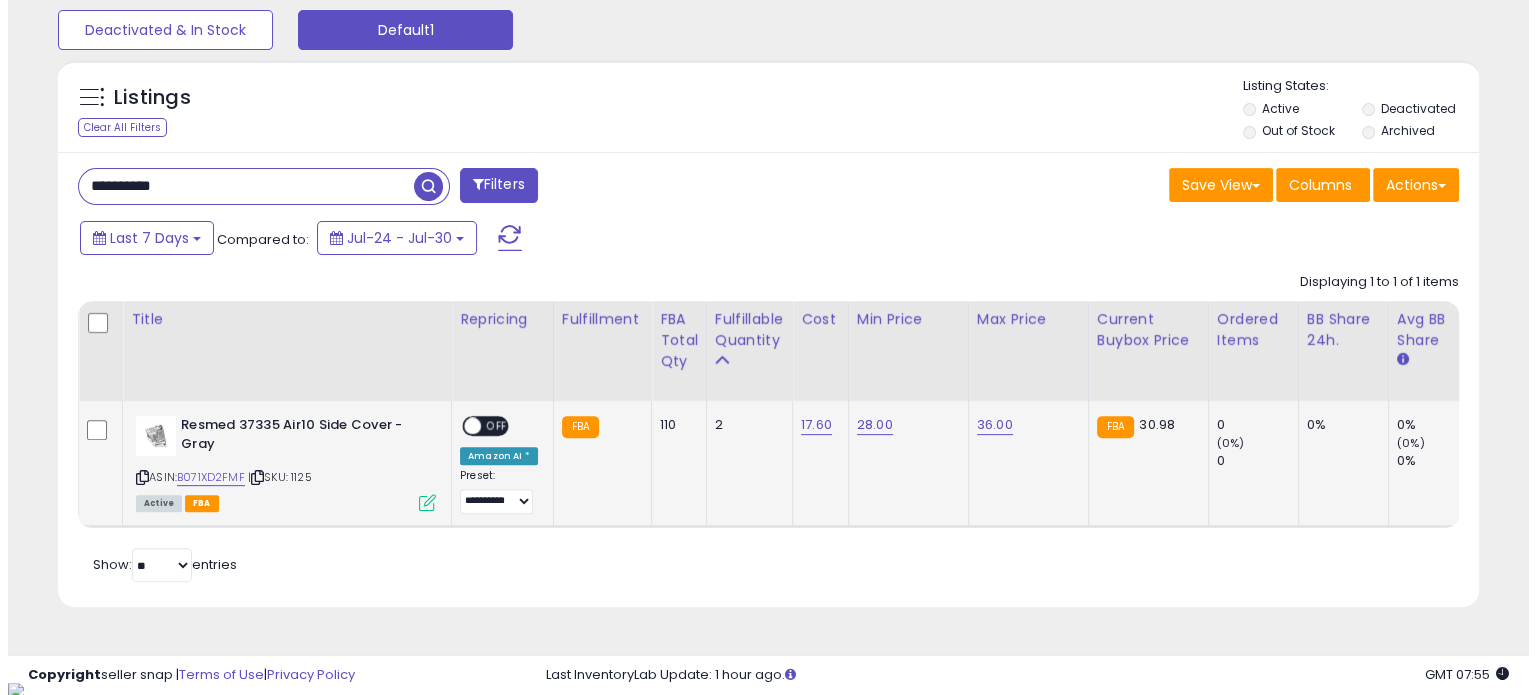 scroll, scrollTop: 544, scrollLeft: 0, axis: vertical 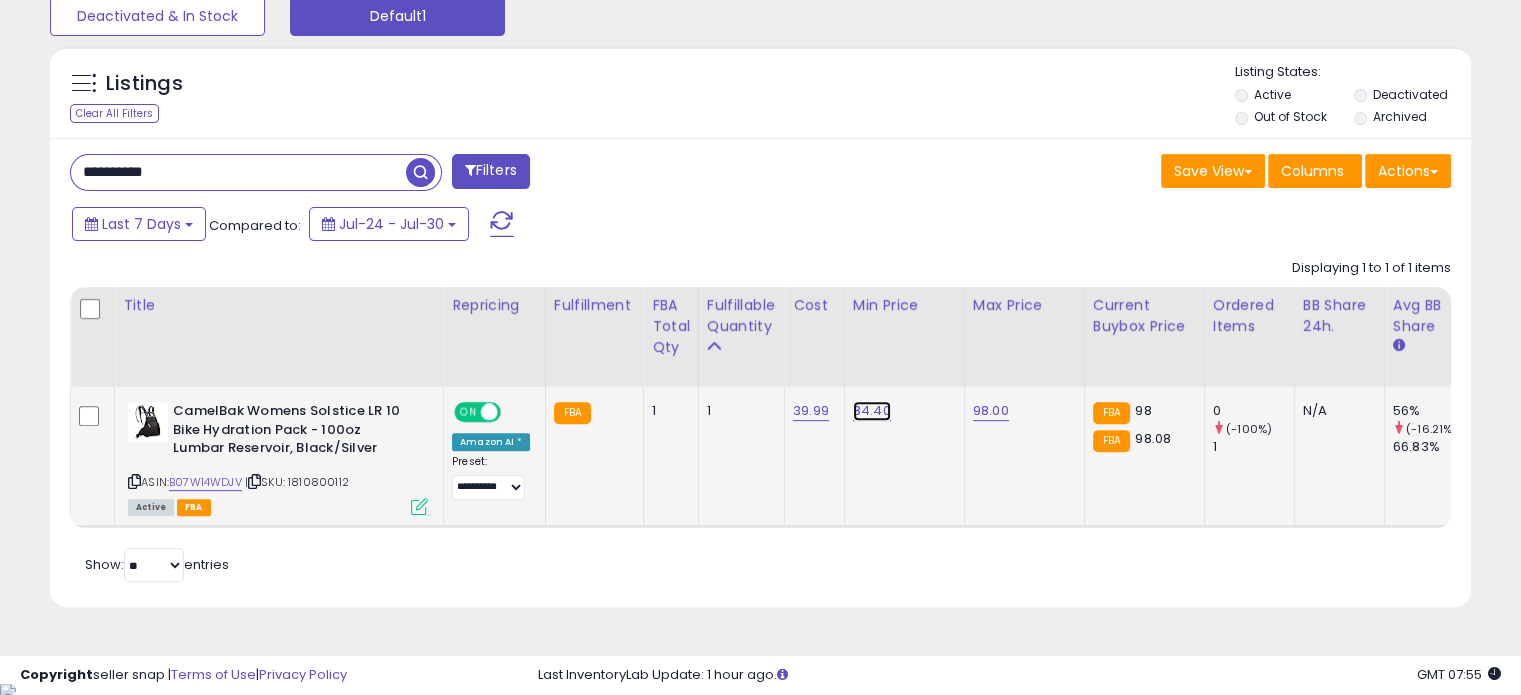 click on "84.40" at bounding box center [872, 411] 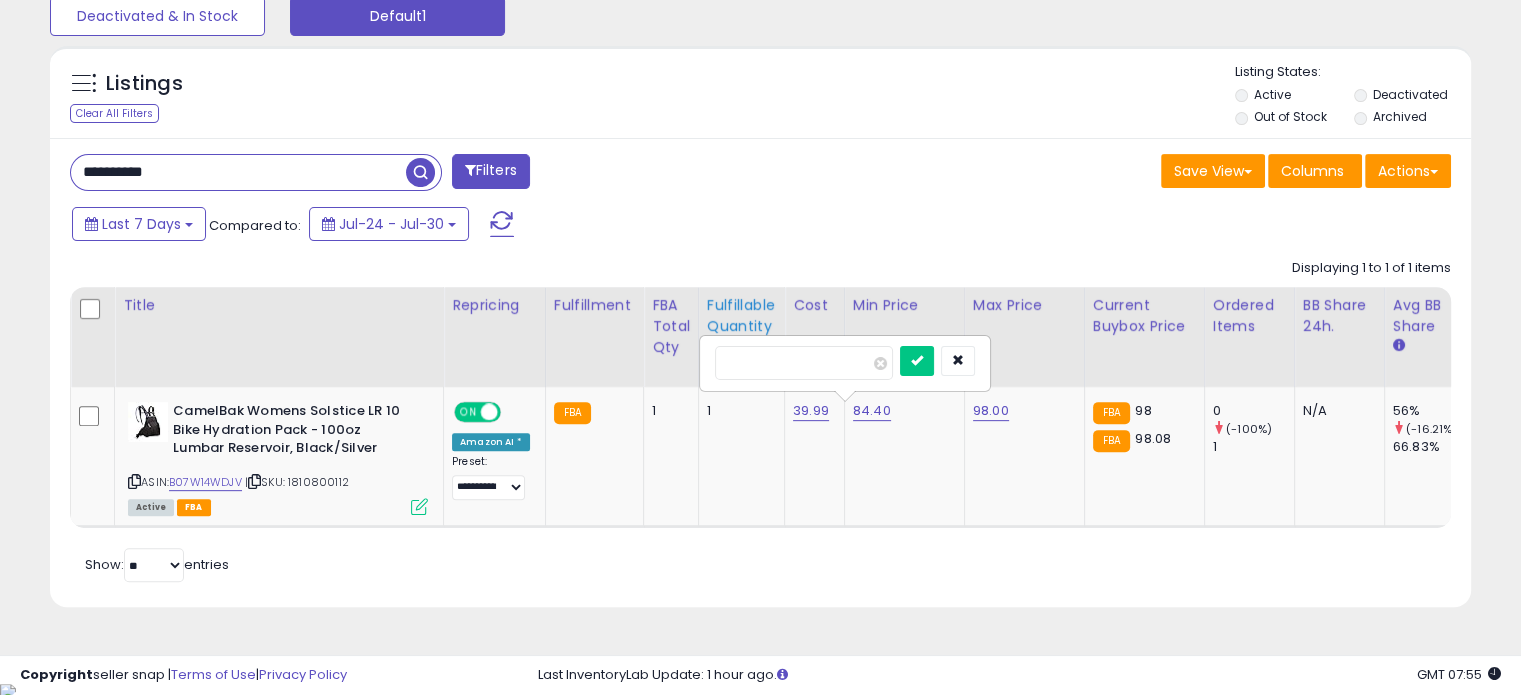 drag, startPoint x: 740, startPoint y: 359, endPoint x: 693, endPoint y: 359, distance: 47 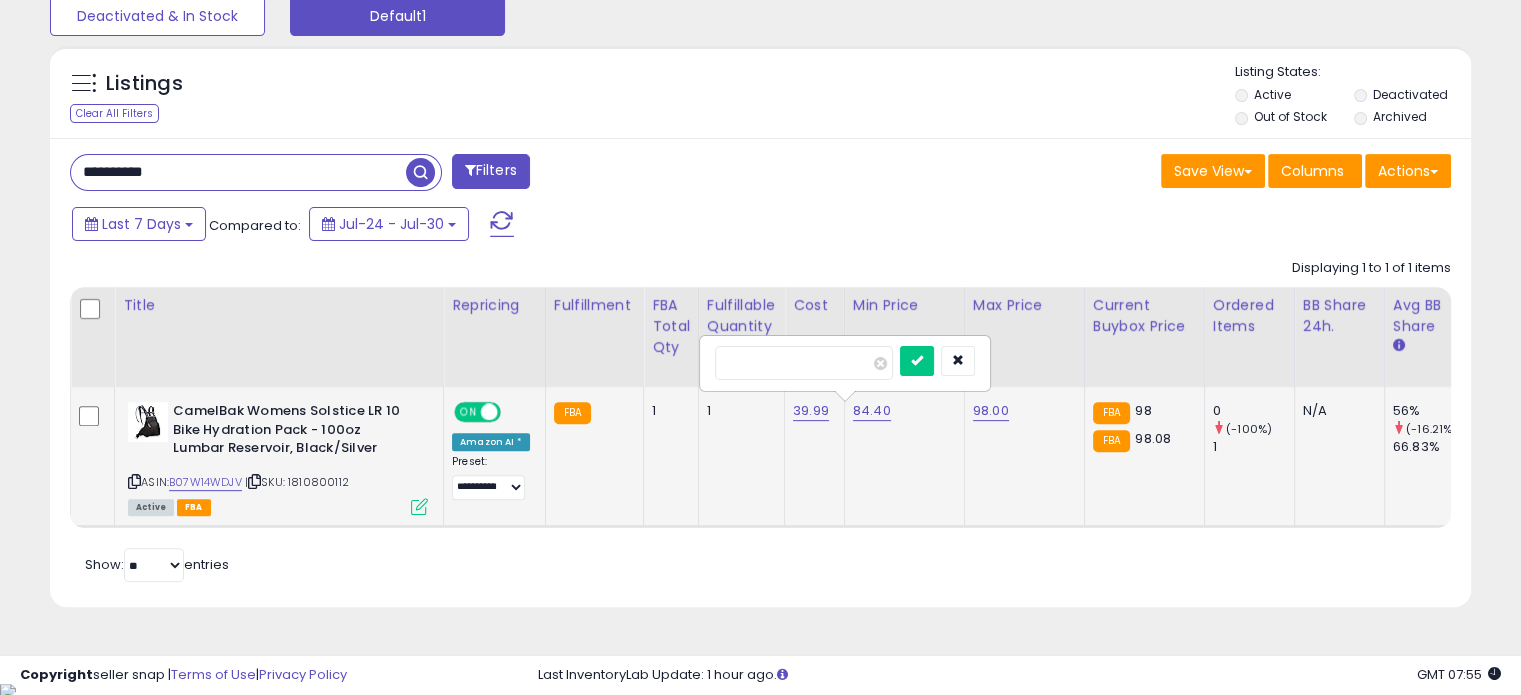 type on "*****" 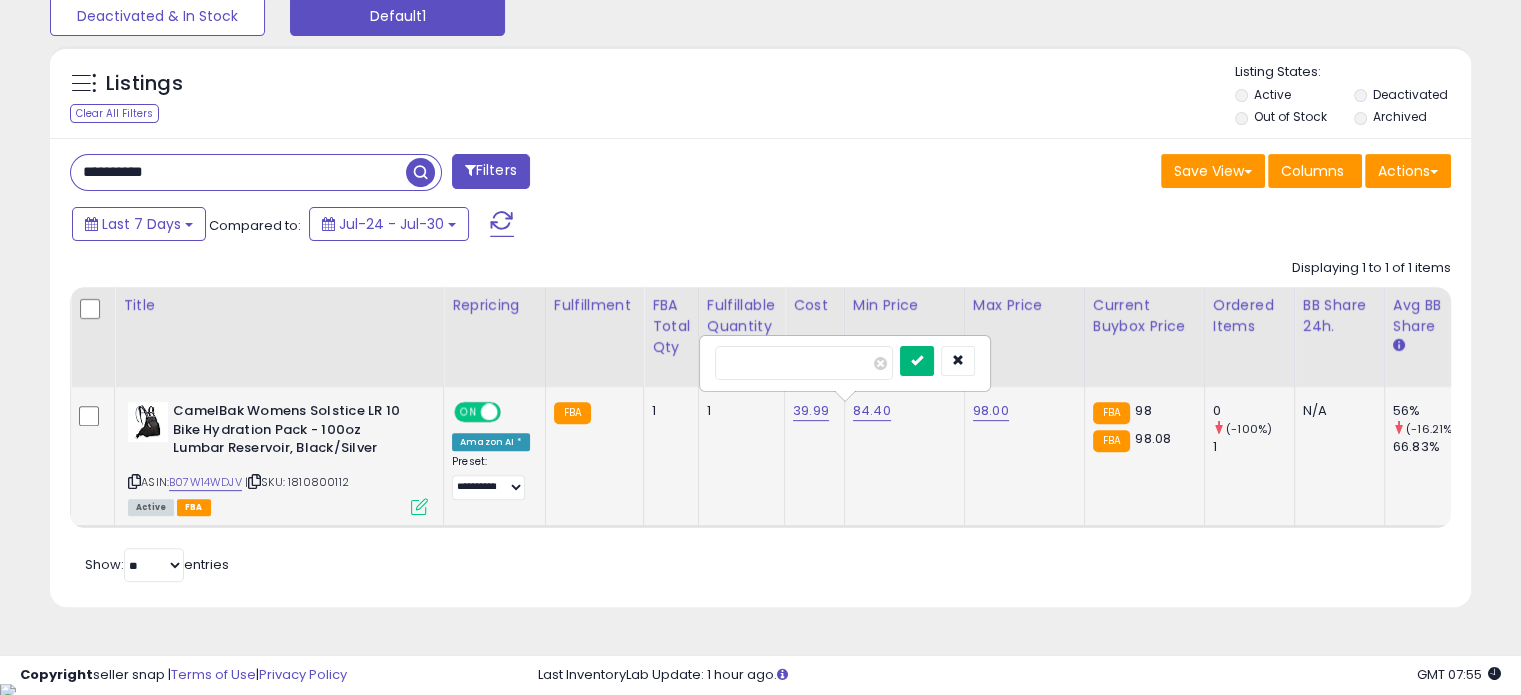 click at bounding box center [917, 361] 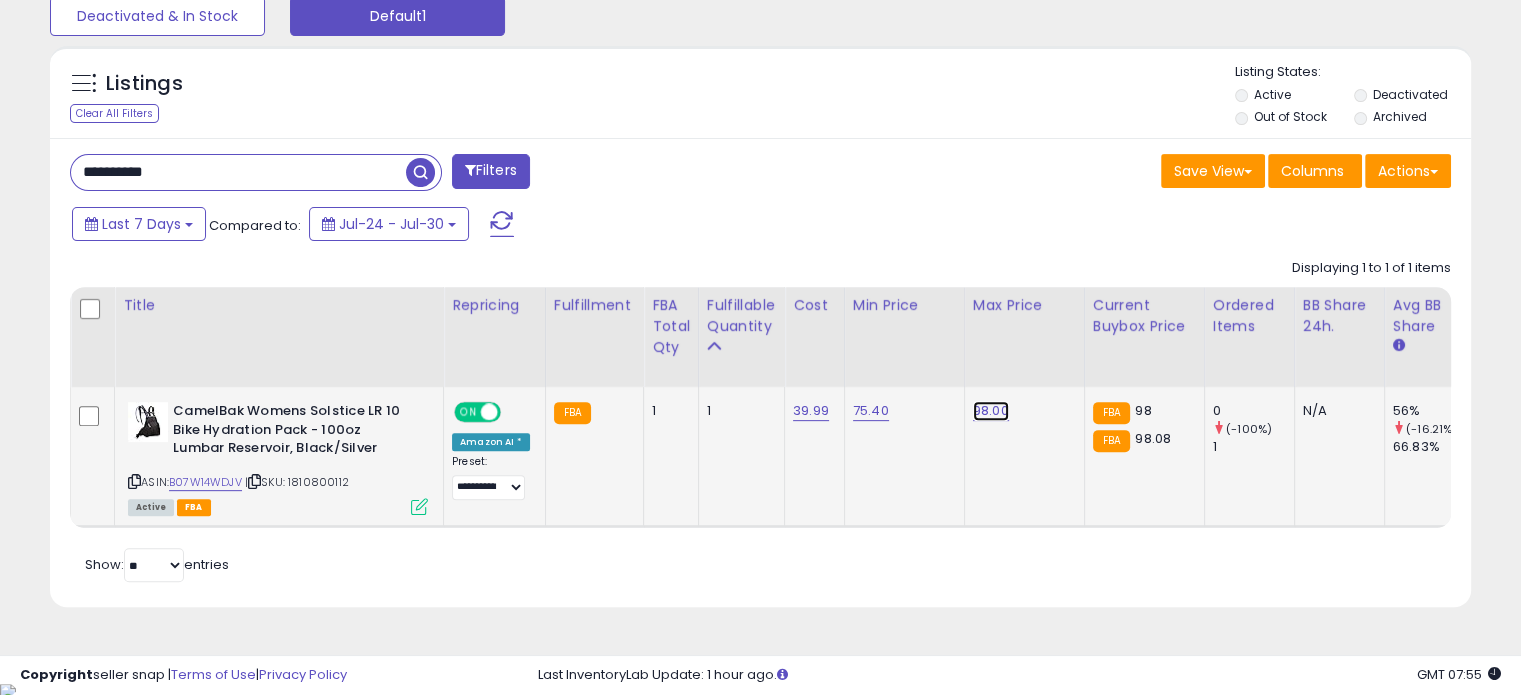 click on "98.00" at bounding box center (991, 411) 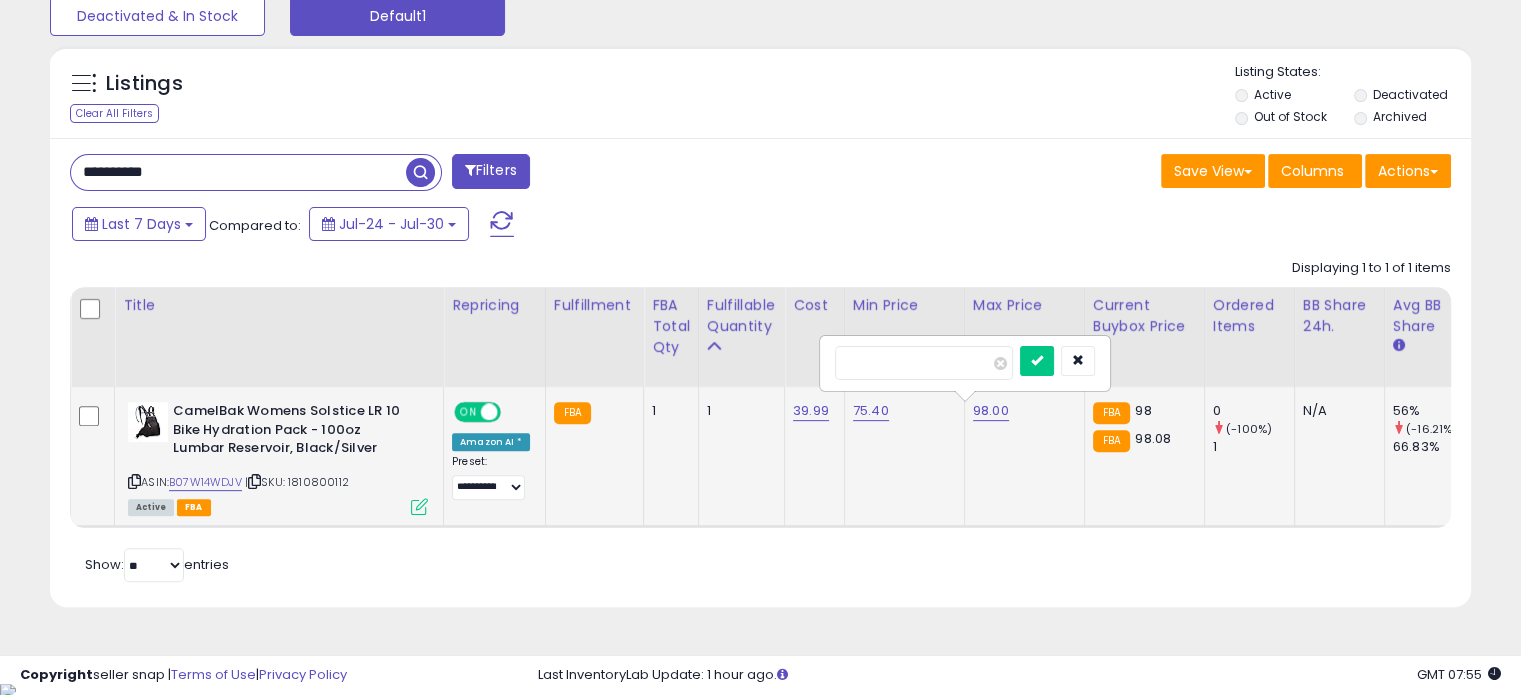 click on "*****" at bounding box center (924, 363) 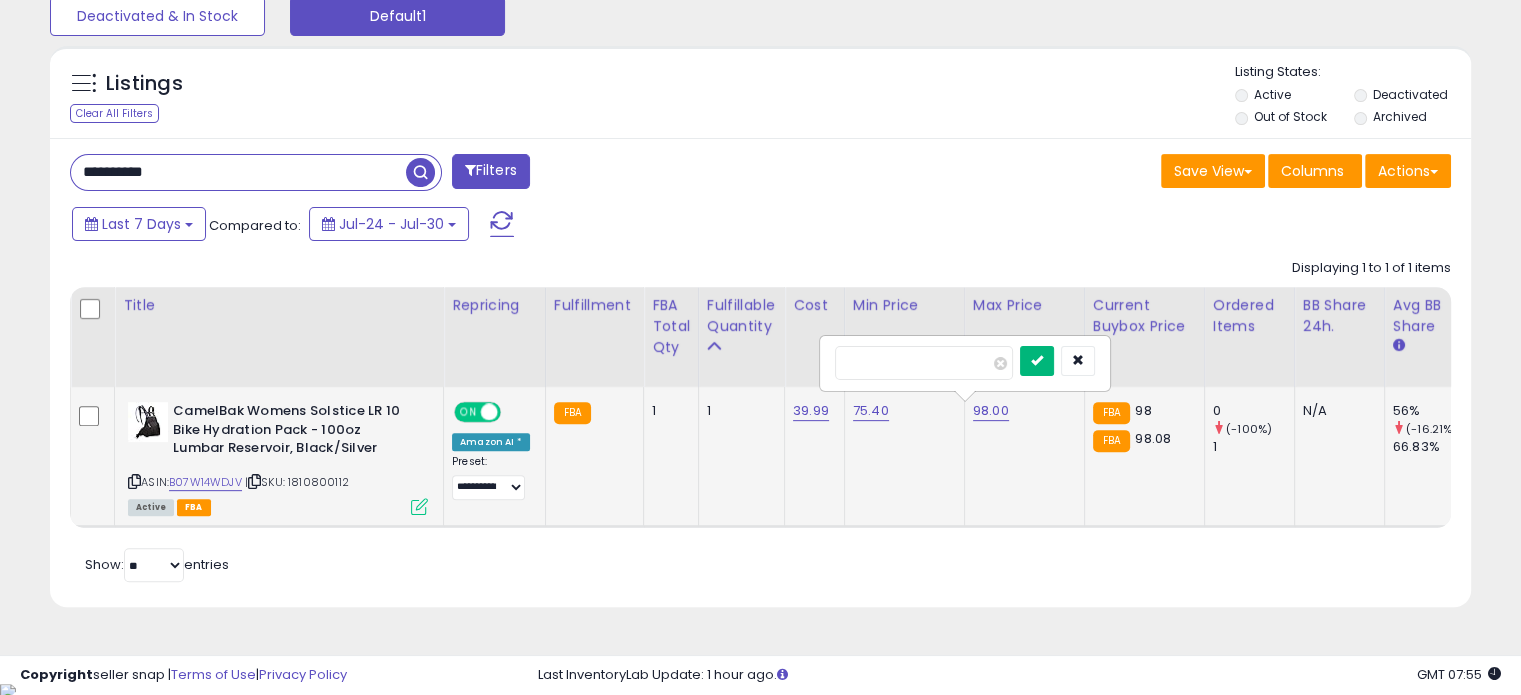 type on "*****" 